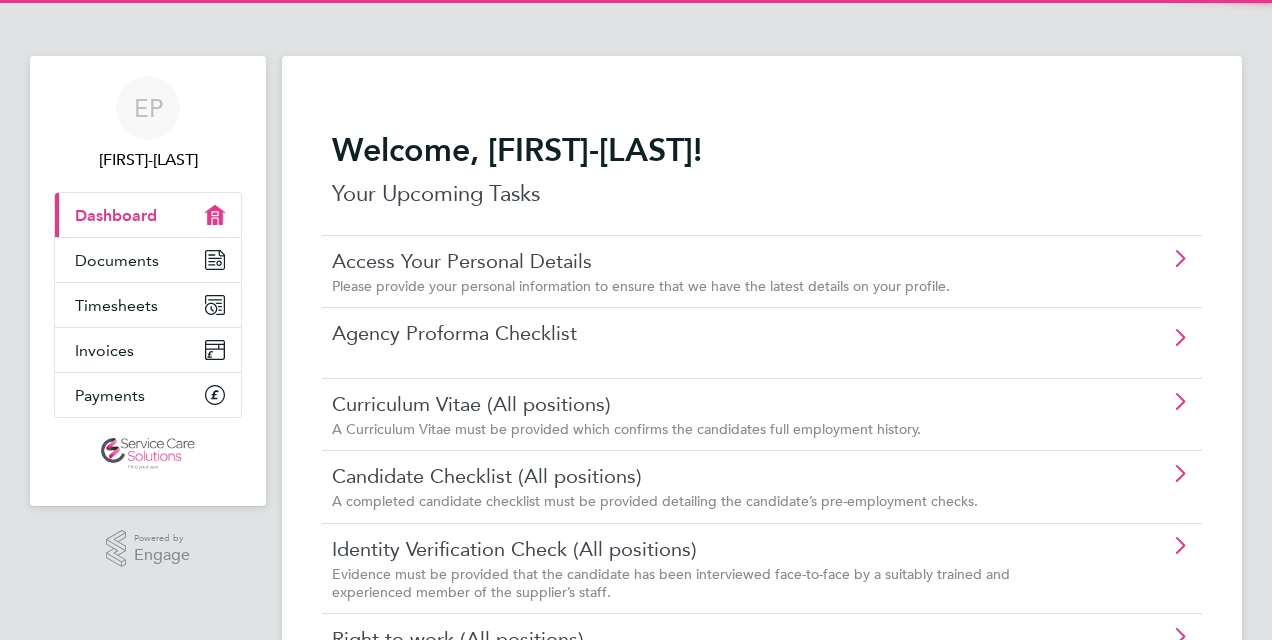 scroll, scrollTop: 0, scrollLeft: 0, axis: both 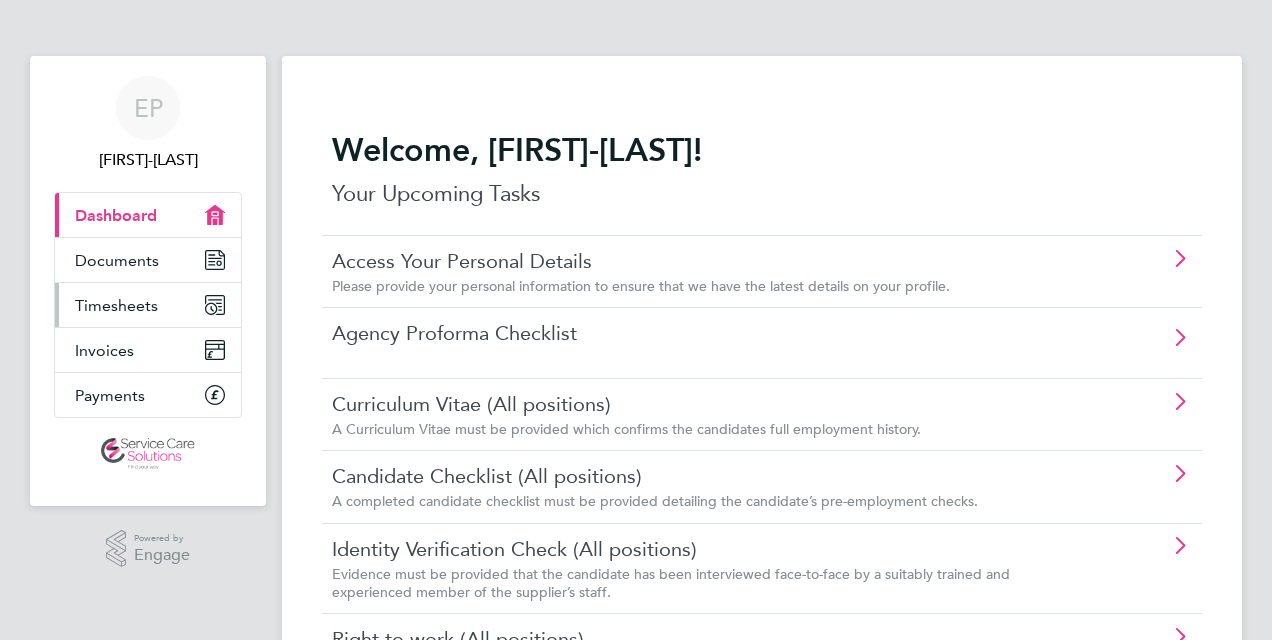 click on "Timesheets" at bounding box center [148, 305] 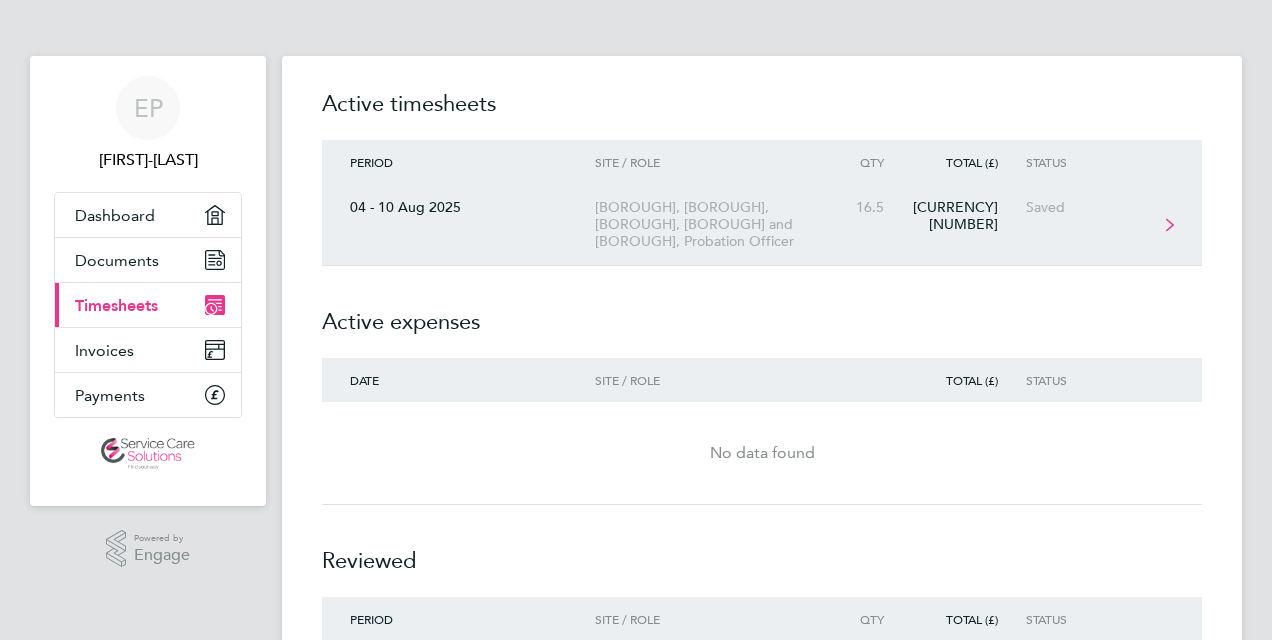 click on "[BOROUGH], [BOROUGH], [BOROUGH], [BOROUGH] and [BOROUGH], Probation Officer" 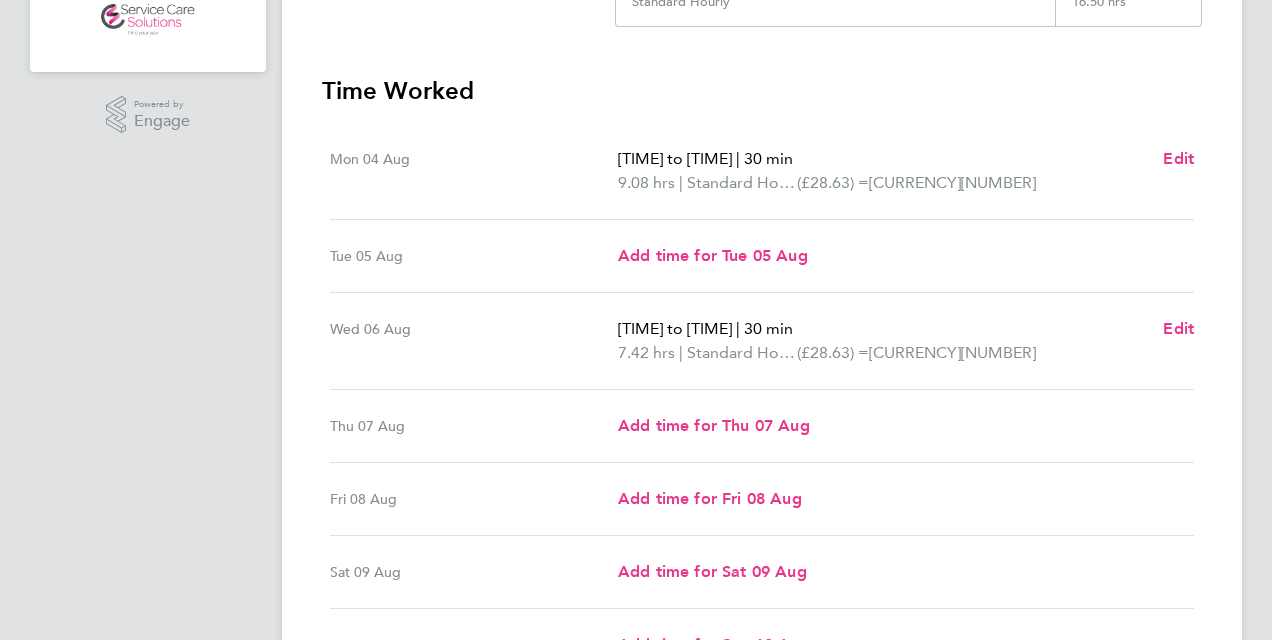 scroll, scrollTop: 435, scrollLeft: 0, axis: vertical 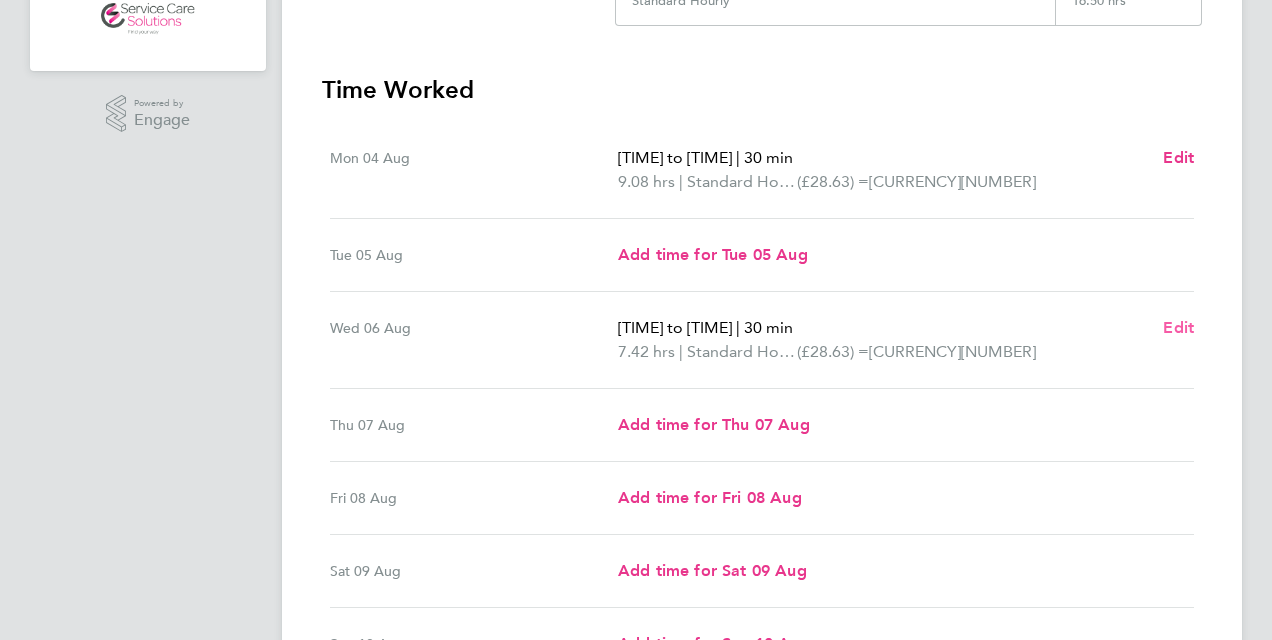 click on "Edit" at bounding box center (1178, 327) 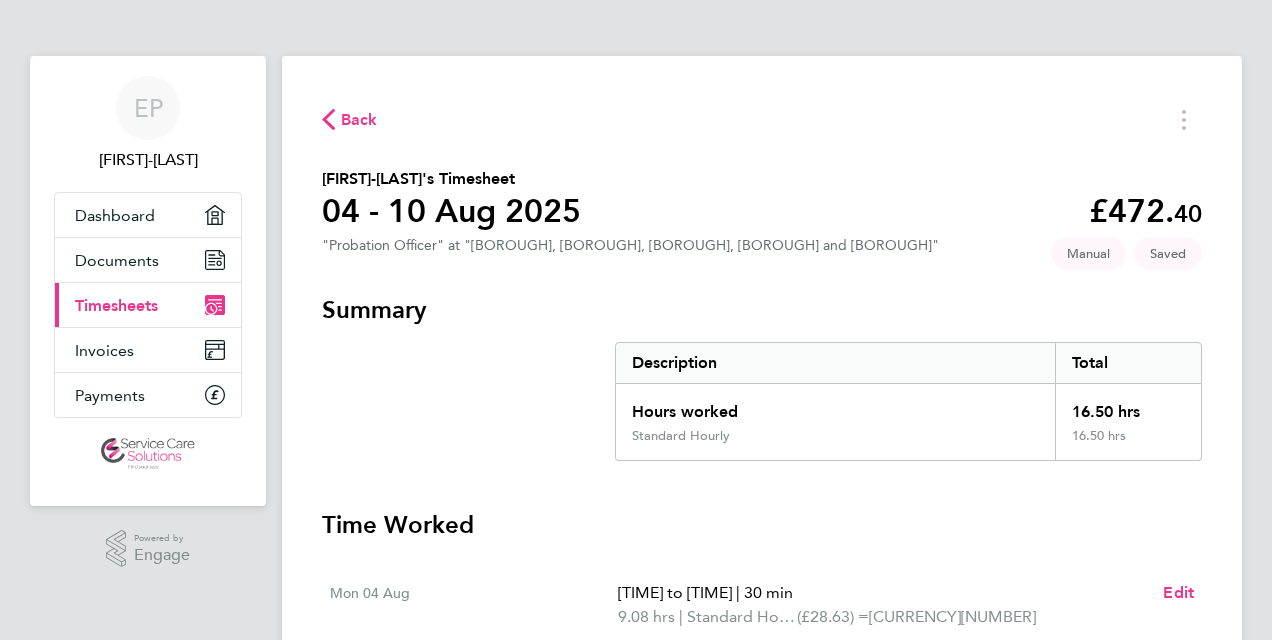 select on "30" 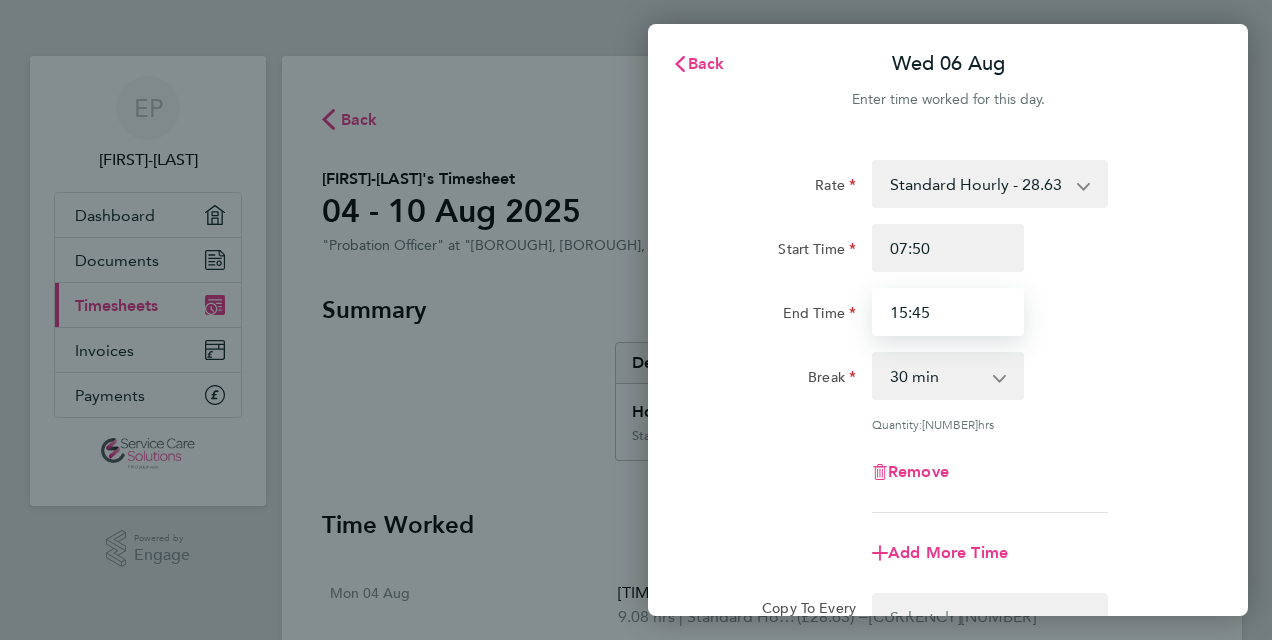 click on "15:45" at bounding box center (948, 312) 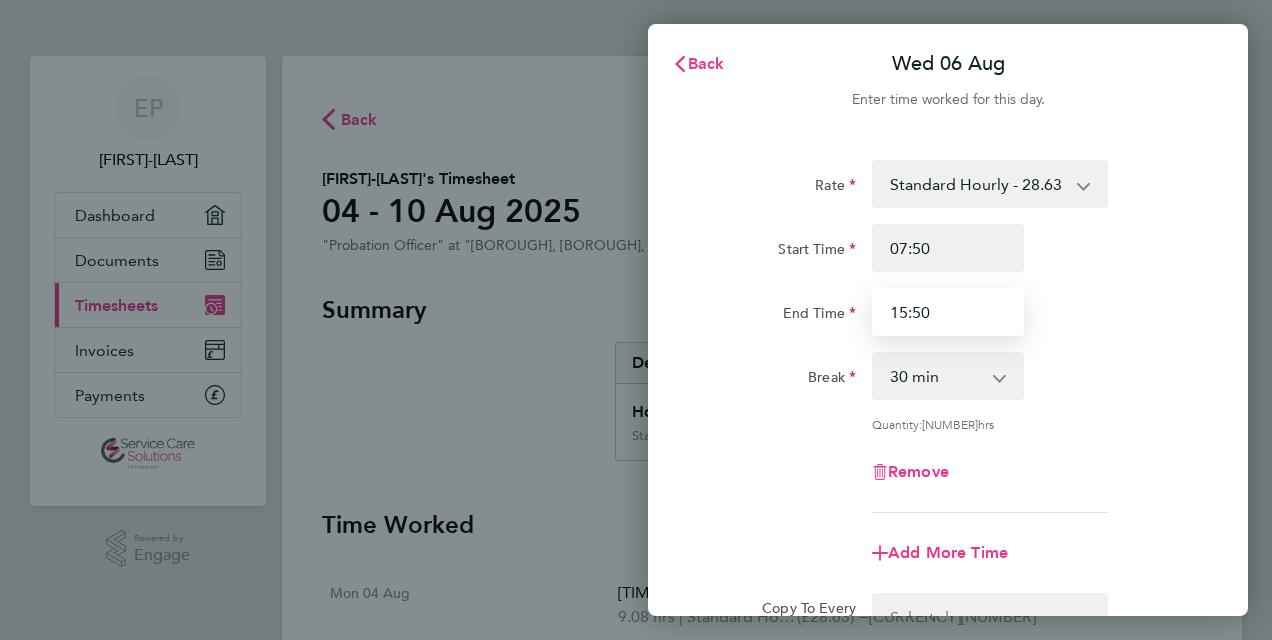 type on "15:50" 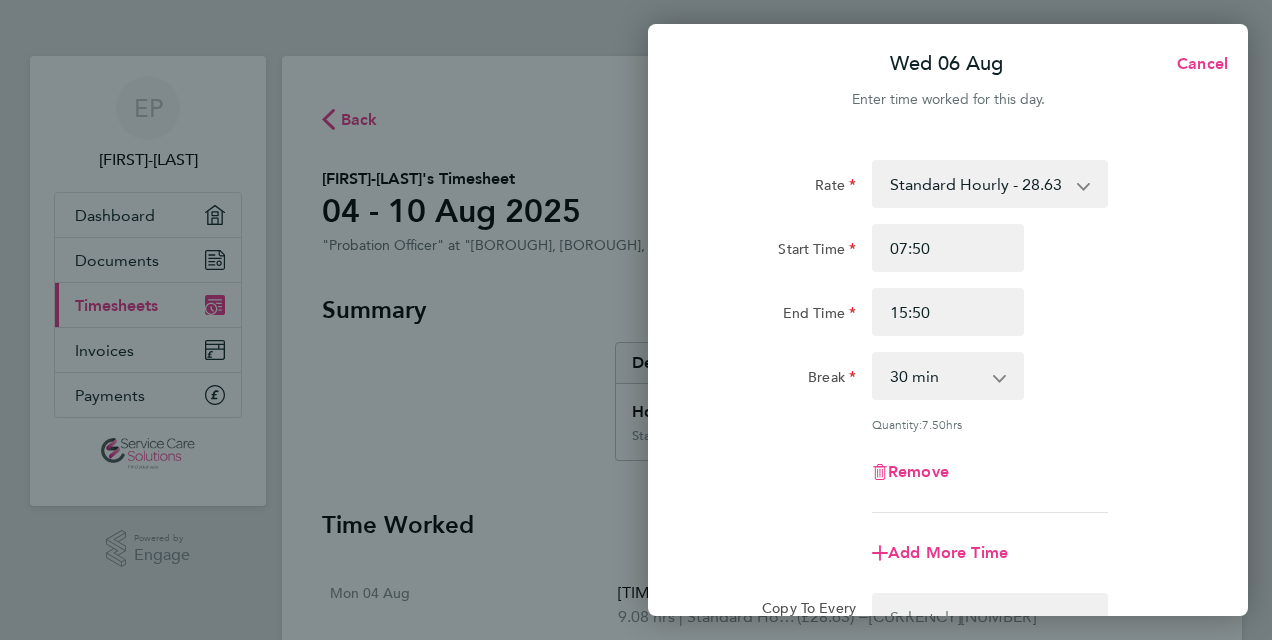 click on "Rate  Standard Hourly - [NUMBER]
Start Time [TIME] End Time [TIME] Break  0 min   15 min   30 min   45 min   60 min   75 min   90 min
Quantity:  [NUMBER]  hrs
Remove" 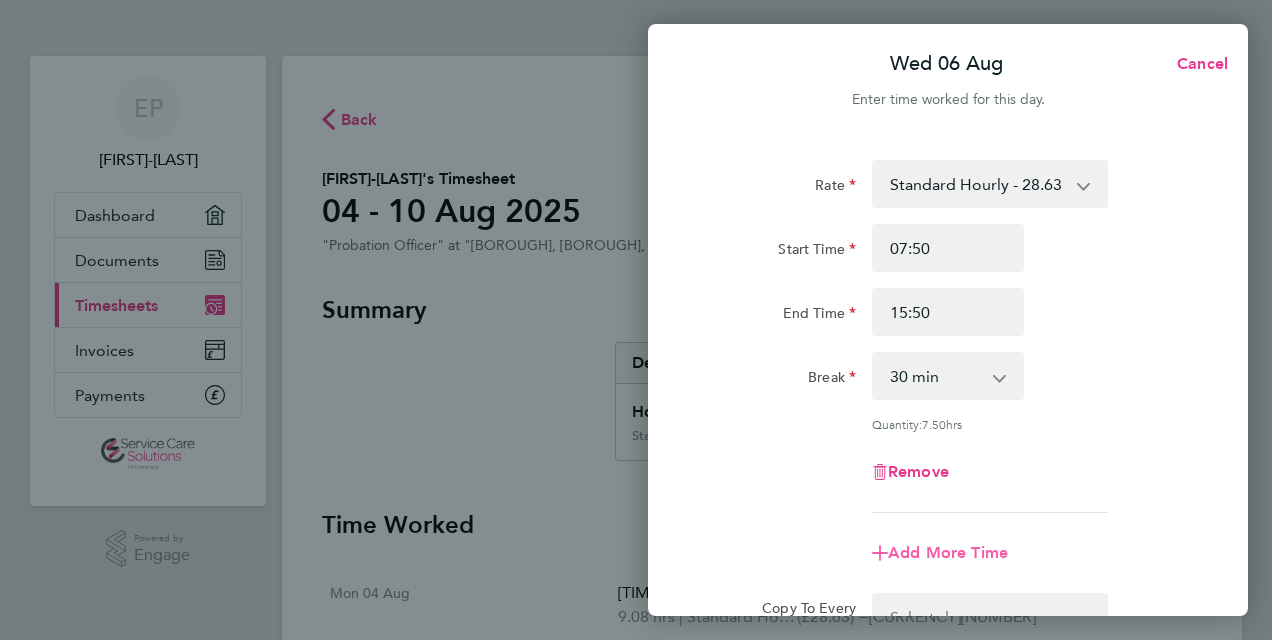 click on "Add More Time" 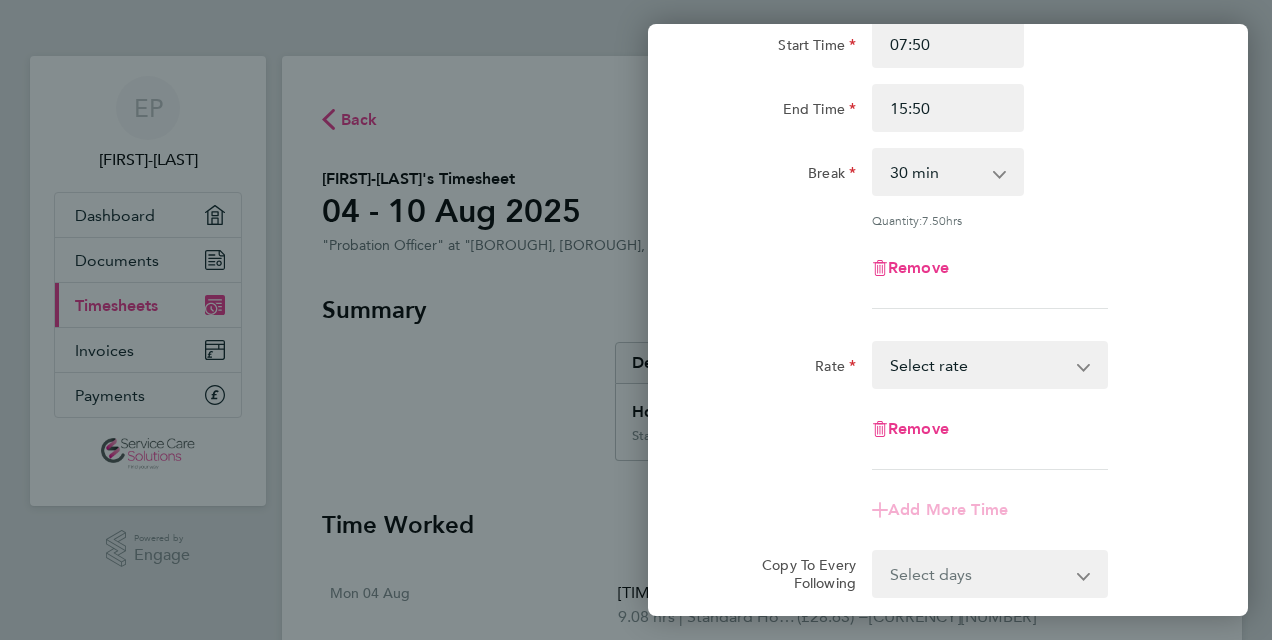 scroll, scrollTop: 206, scrollLeft: 0, axis: vertical 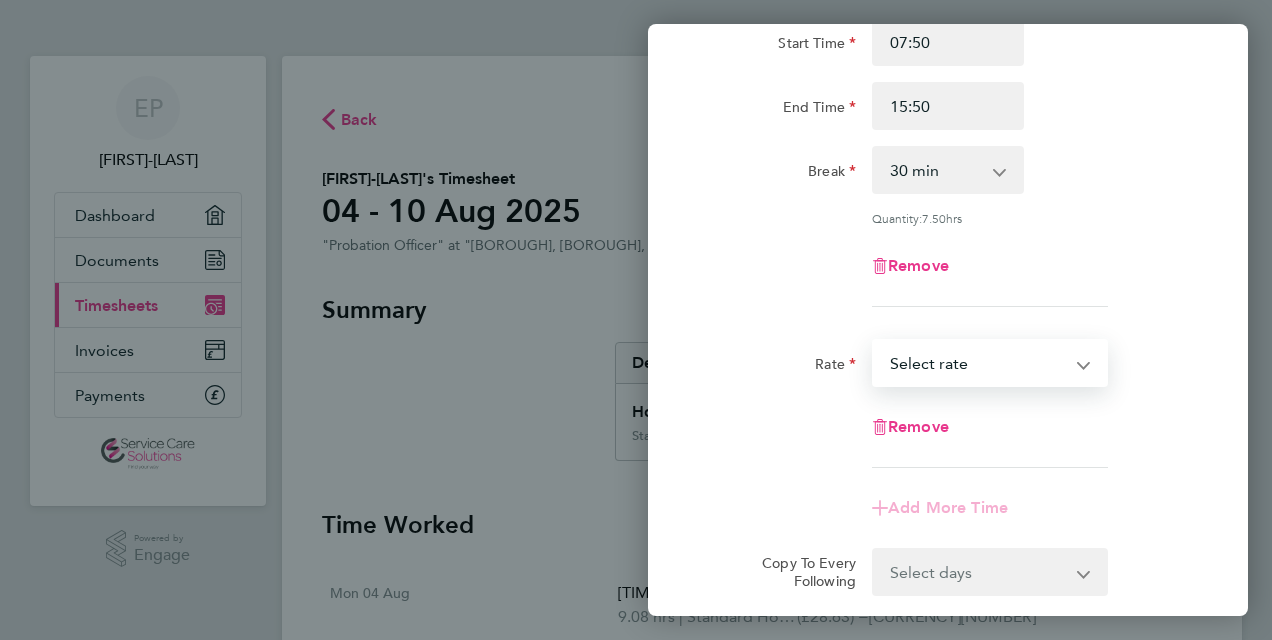 click on "Standard Hourly - [NUMBER]  Select rate" at bounding box center (978, 363) 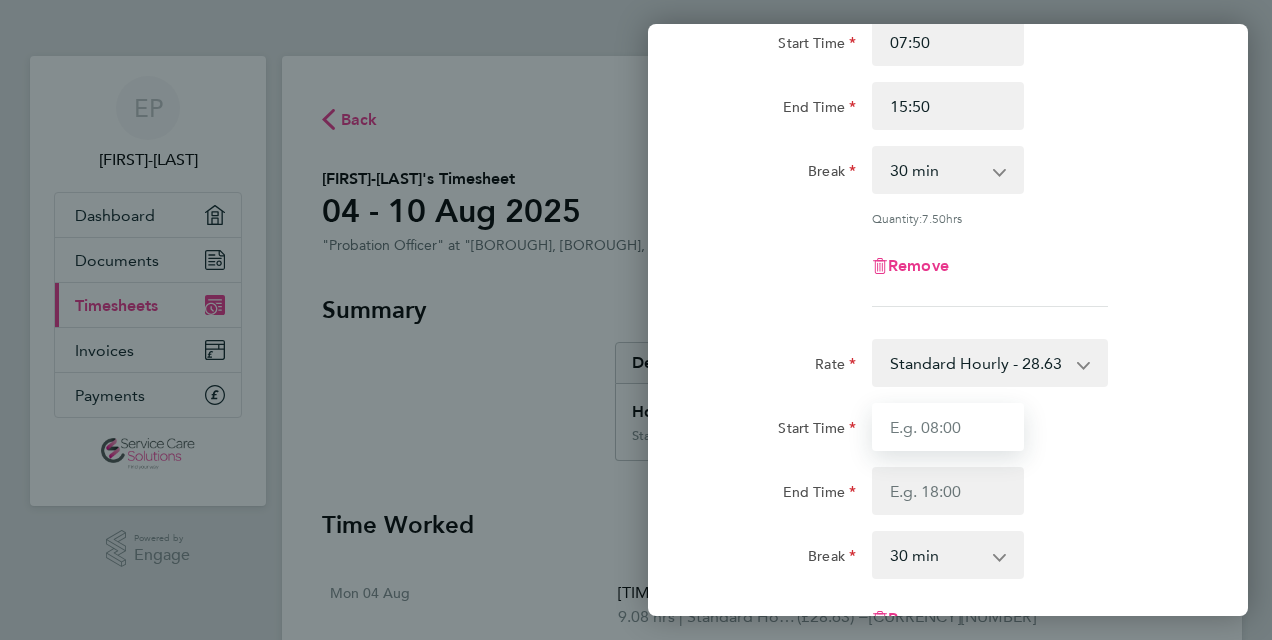 click on "Start Time" at bounding box center (948, 427) 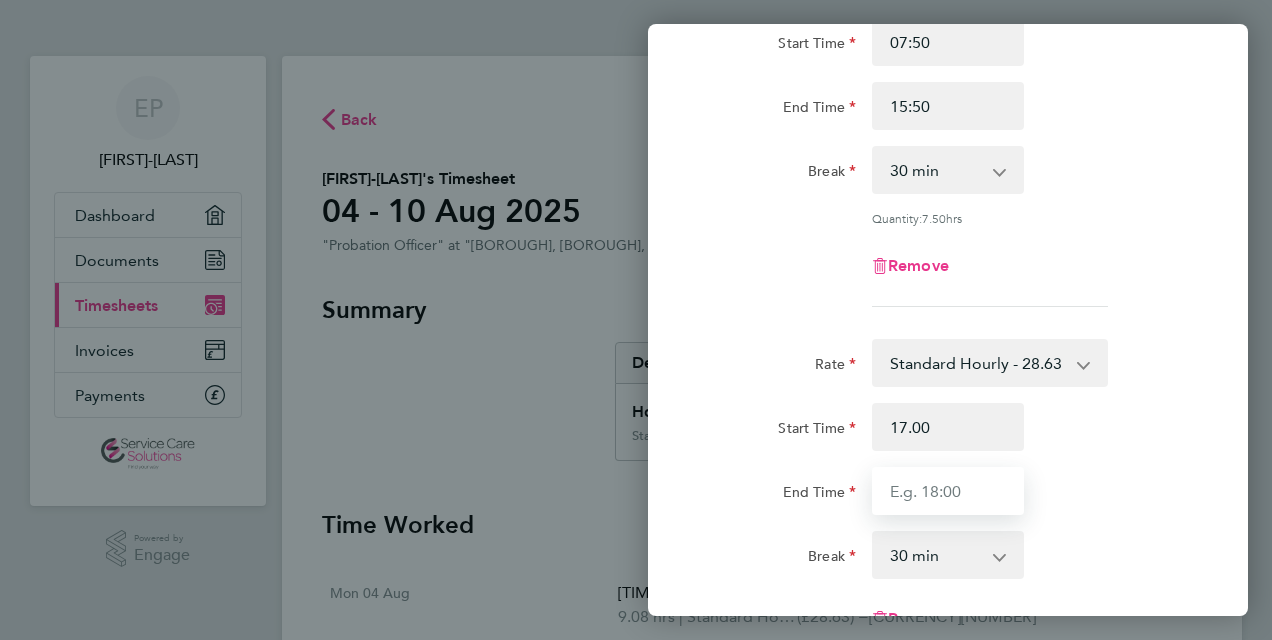 type on "17:00" 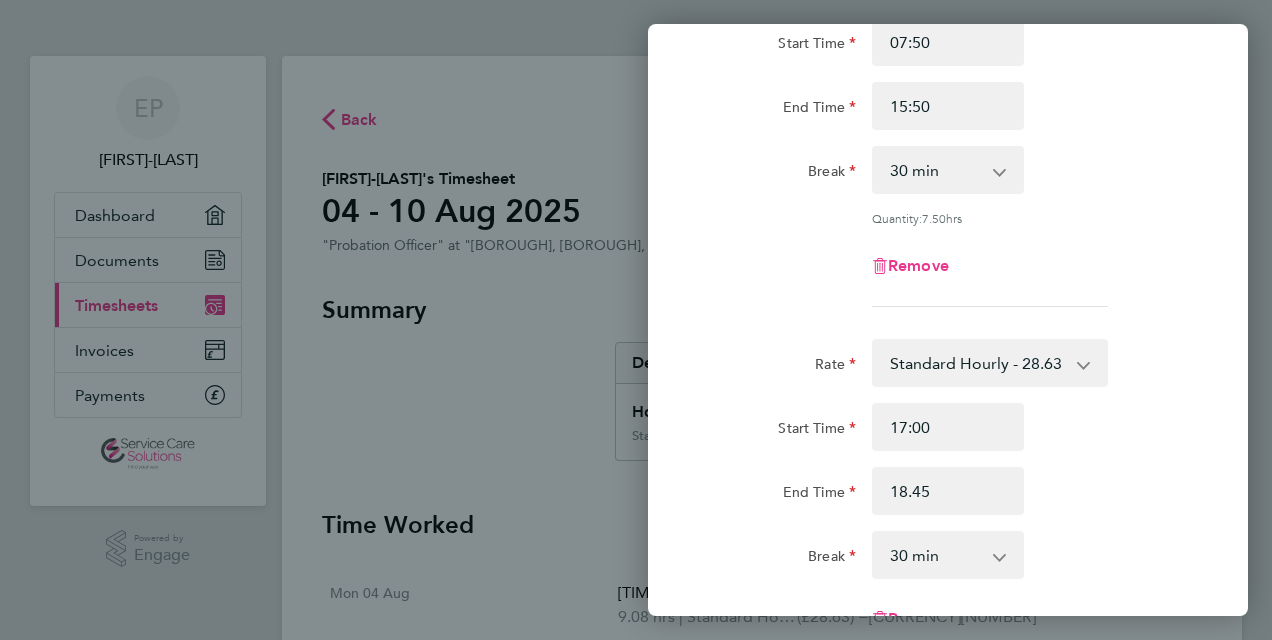 type on "18:45" 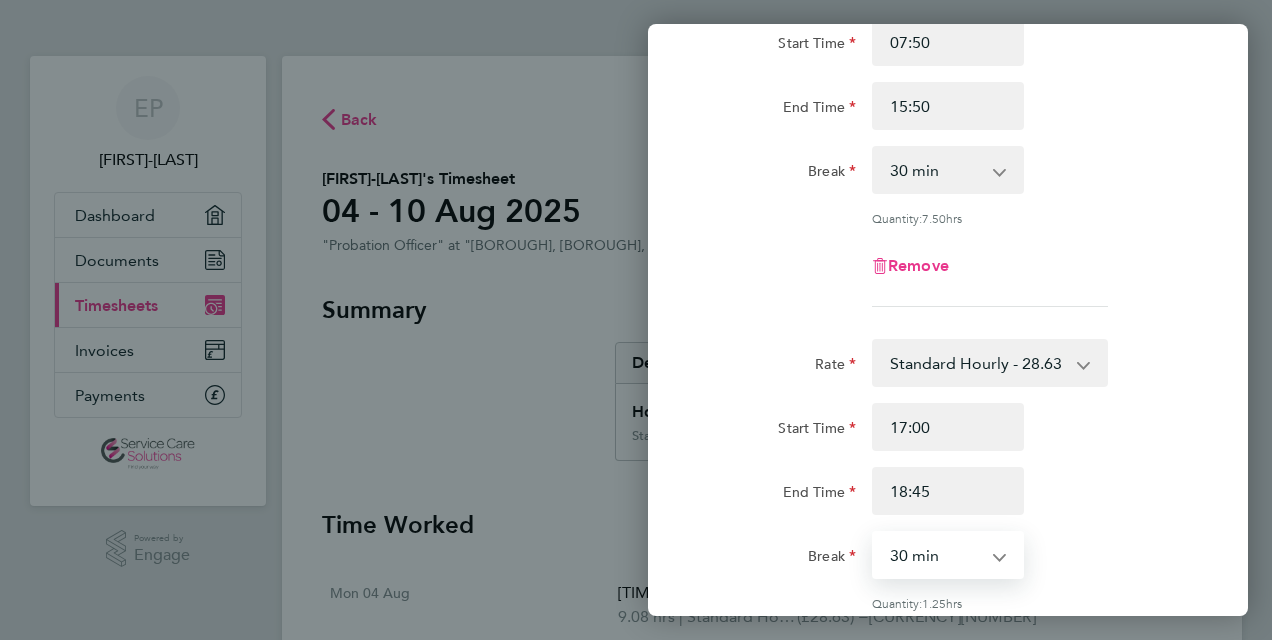 click on "0 min   15 min   30 min   45 min   60 min   75 min   90 min" at bounding box center [936, 555] 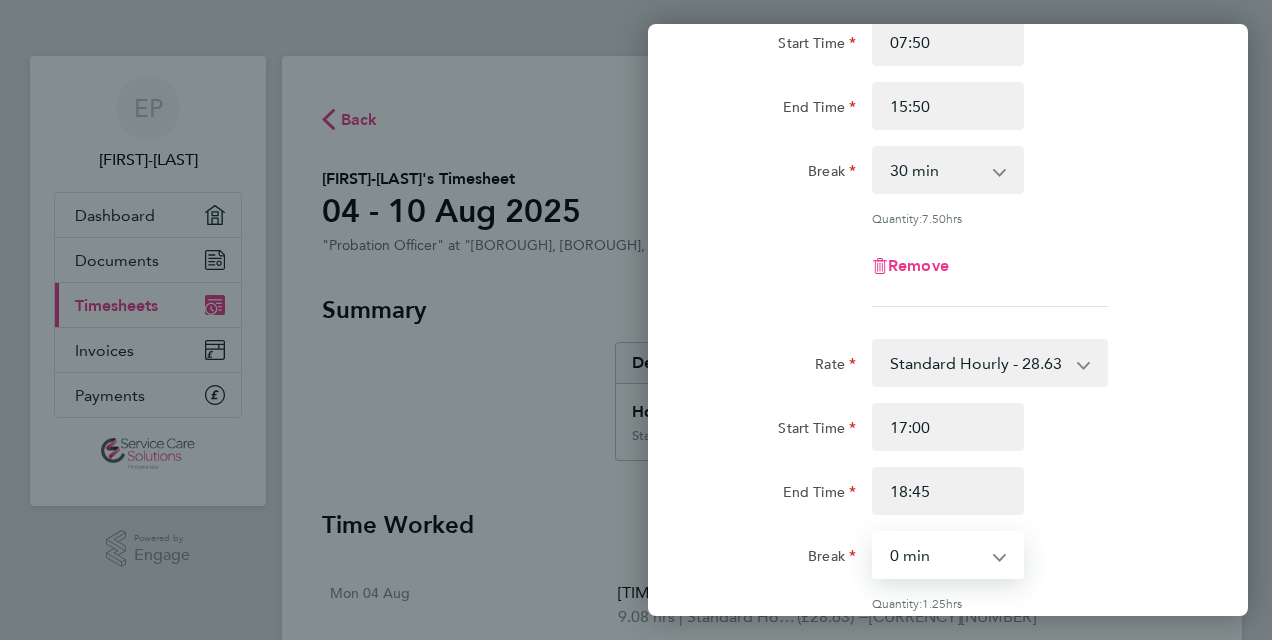 click on "0 min   15 min   30 min   45 min   60 min   75 min   90 min" at bounding box center (936, 555) 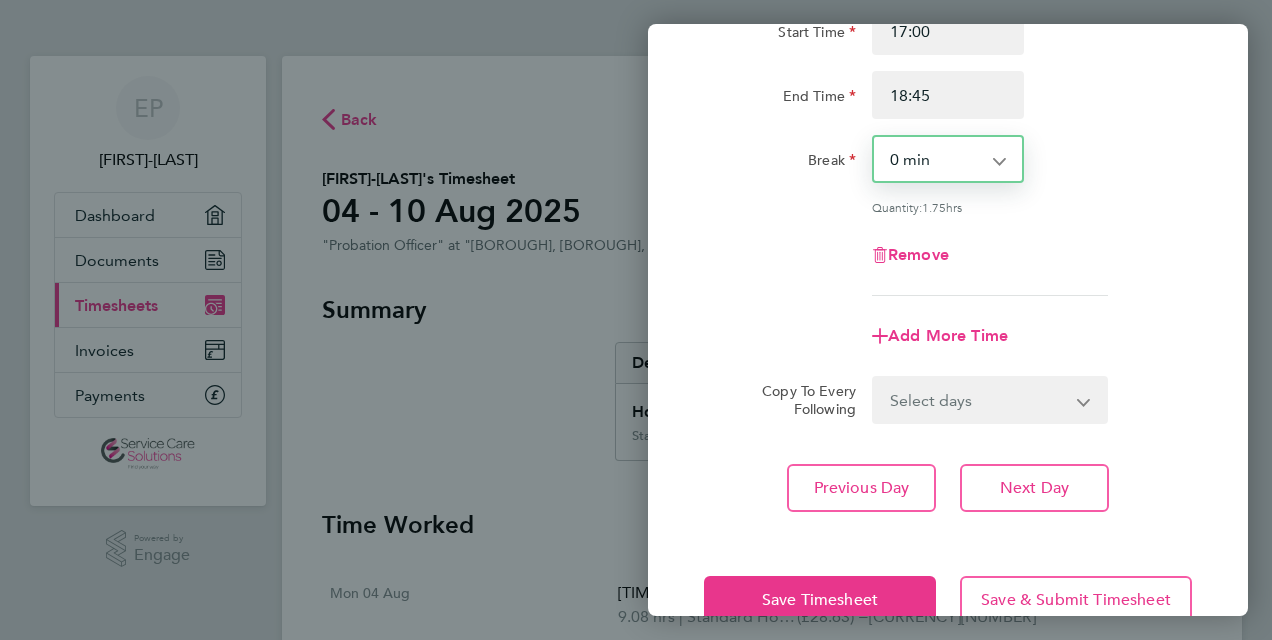 scroll, scrollTop: 646, scrollLeft: 0, axis: vertical 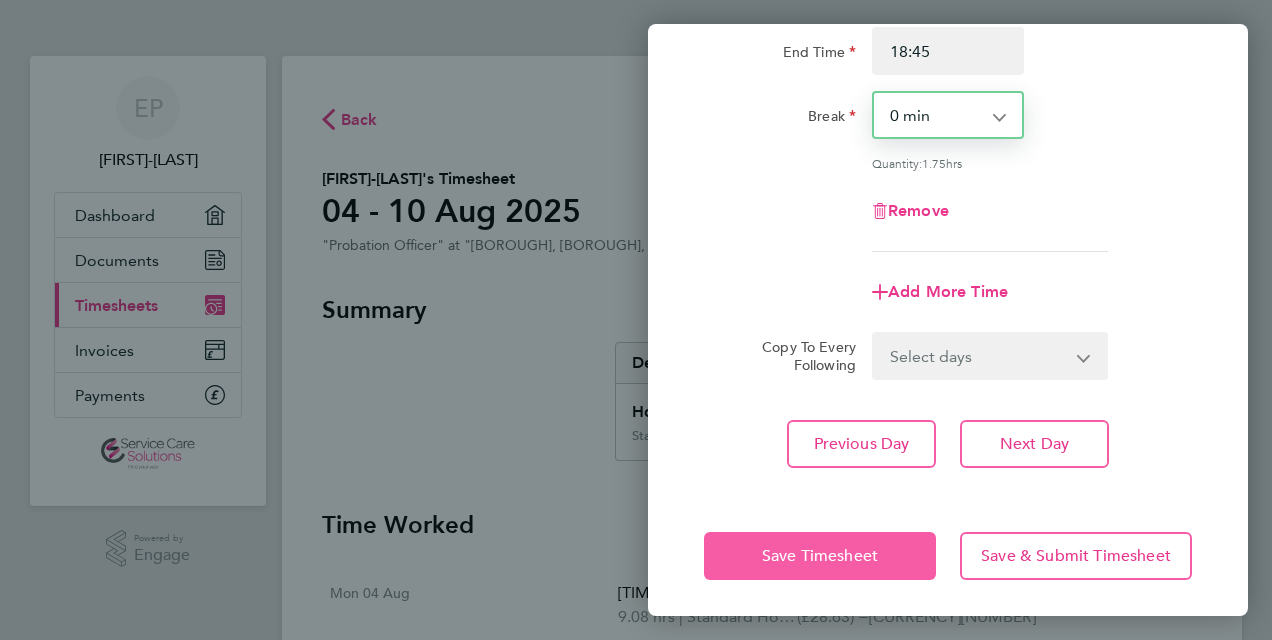 click on "Save Timesheet" 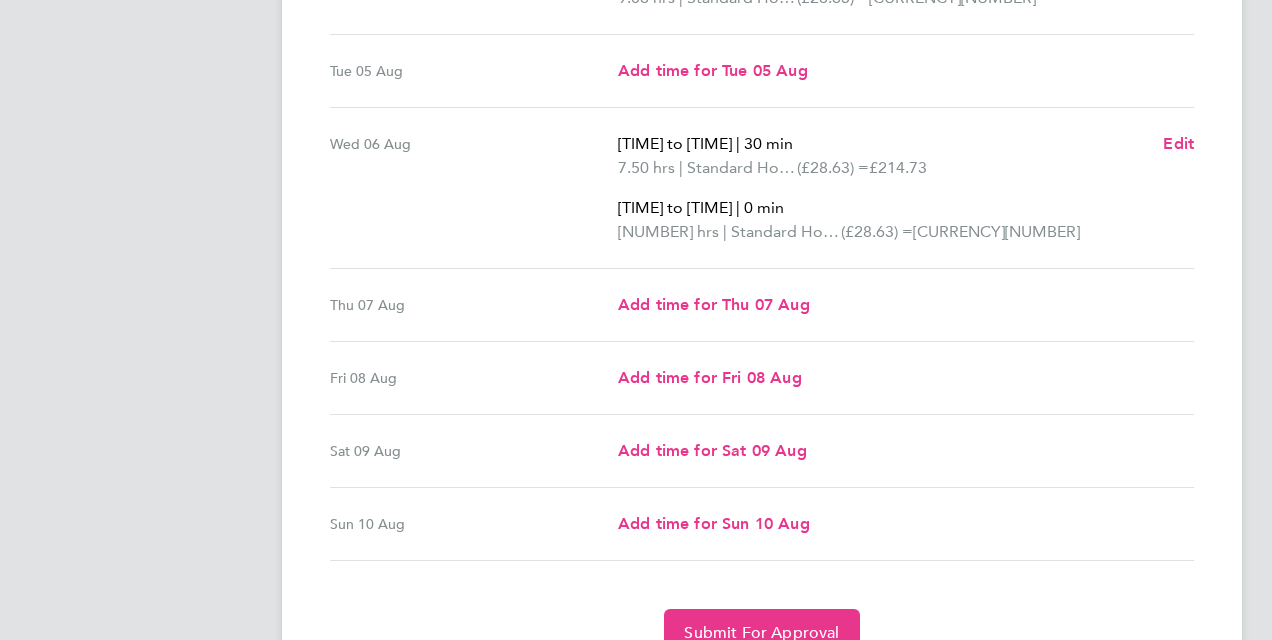scroll, scrollTop: 621, scrollLeft: 0, axis: vertical 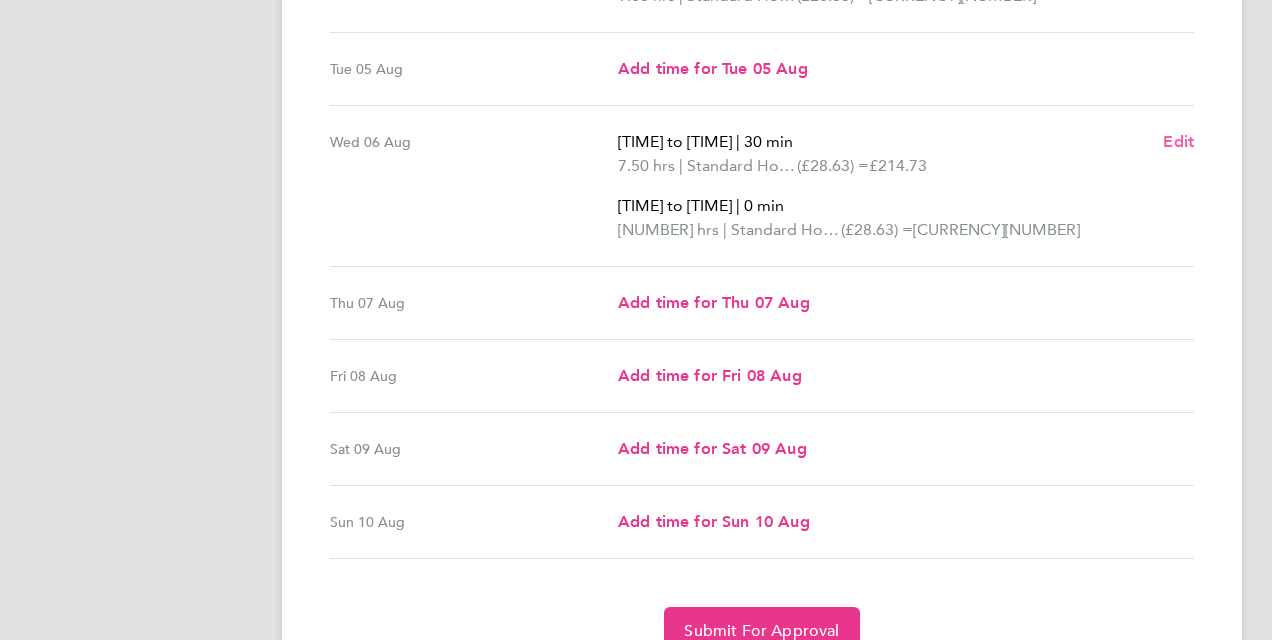 click on "Edit" at bounding box center [1178, 141] 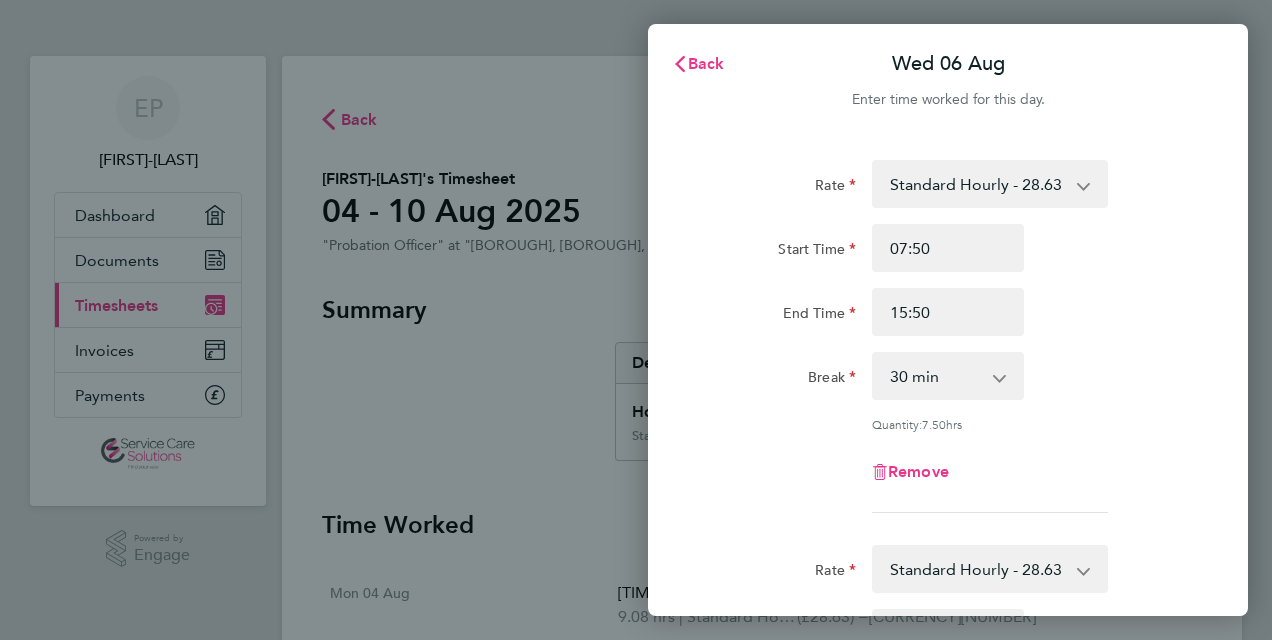 scroll, scrollTop: 0, scrollLeft: 0, axis: both 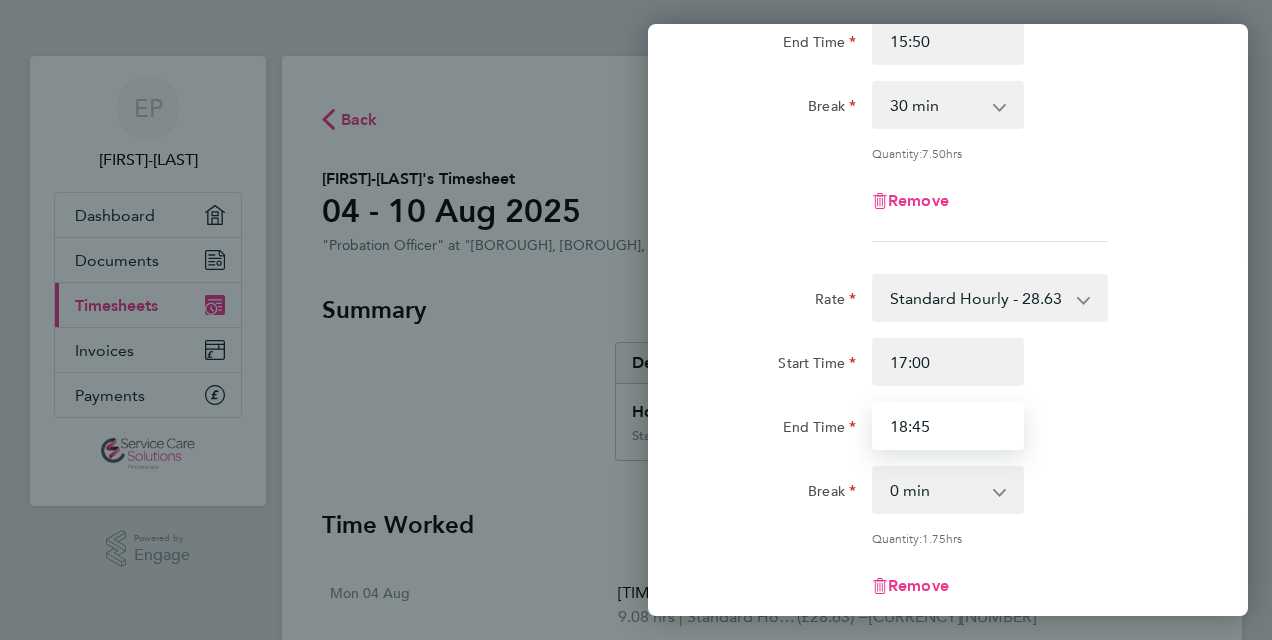 click on "18:45" at bounding box center [948, 426] 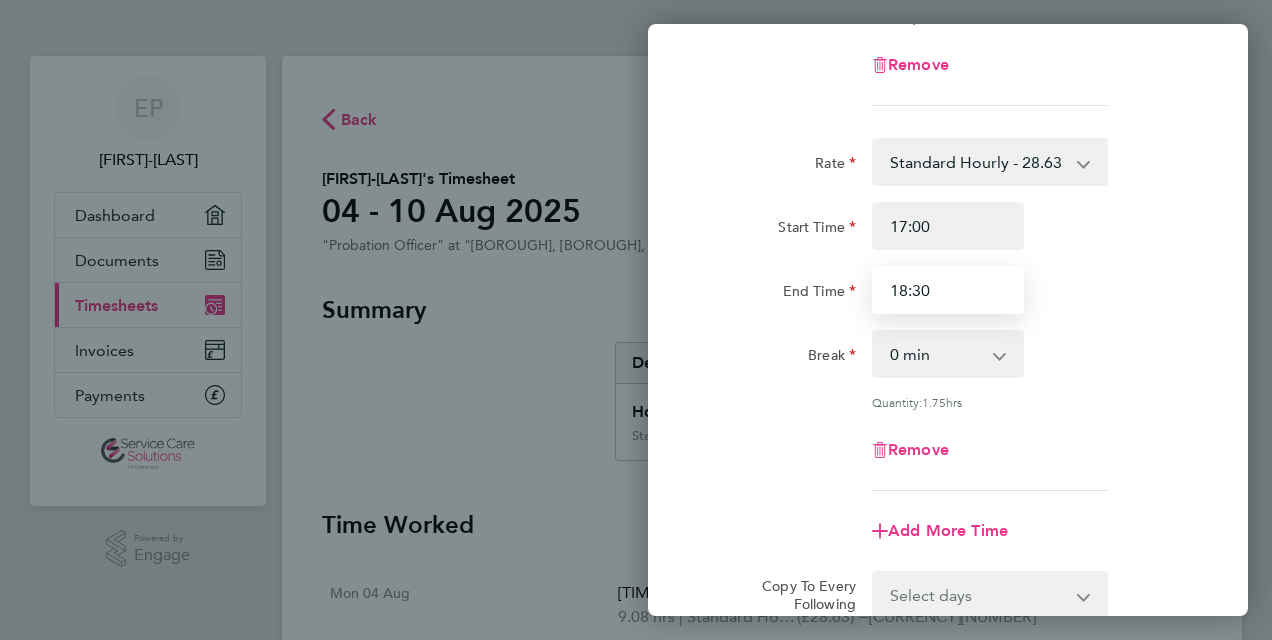 scroll, scrollTop: 495, scrollLeft: 0, axis: vertical 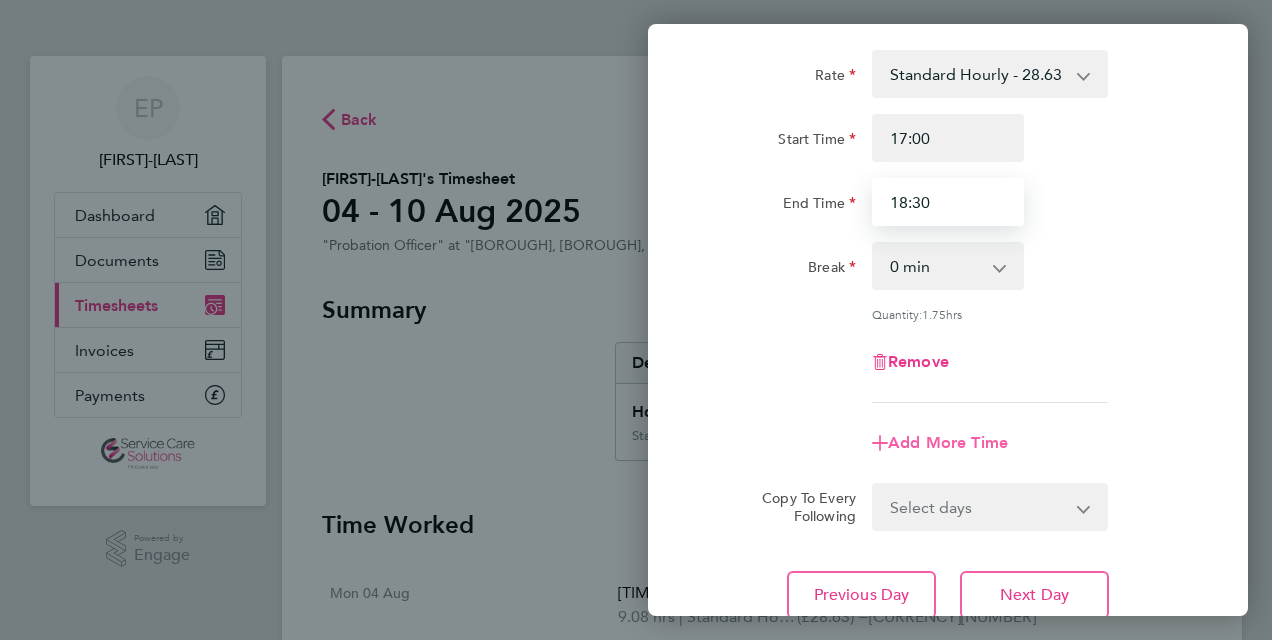 type on "18:30" 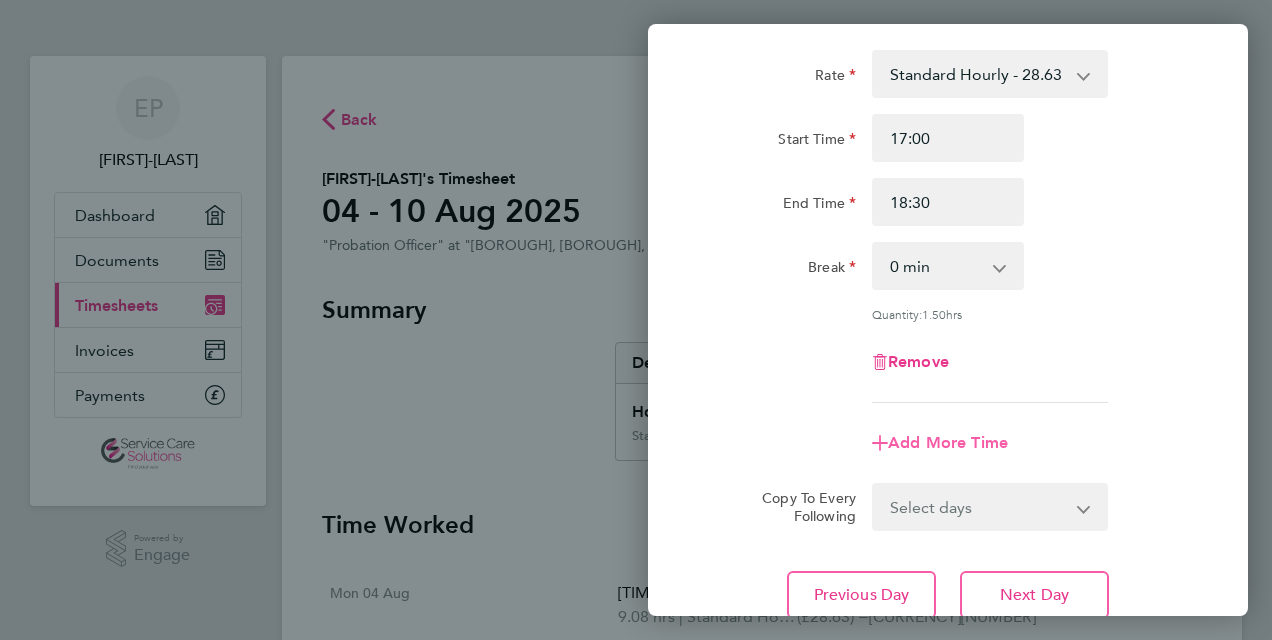 click on "Add More Time" 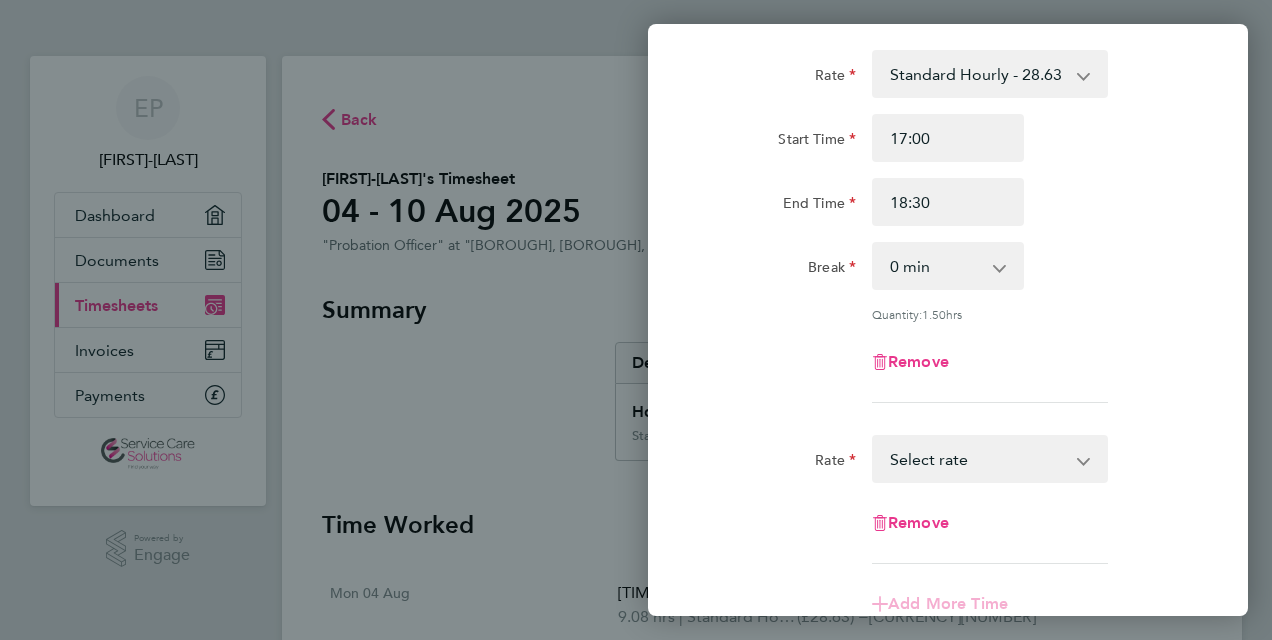 click on "Standard Hourly - [NUMBER]  Select rate" at bounding box center [978, 459] 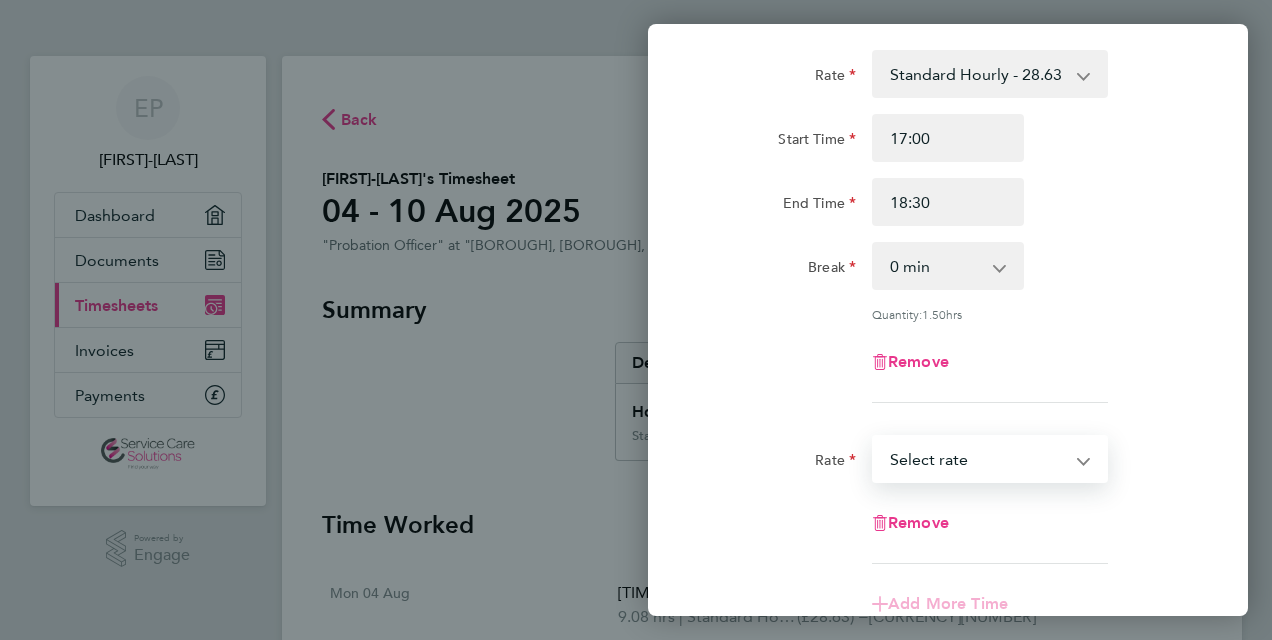 select on "30" 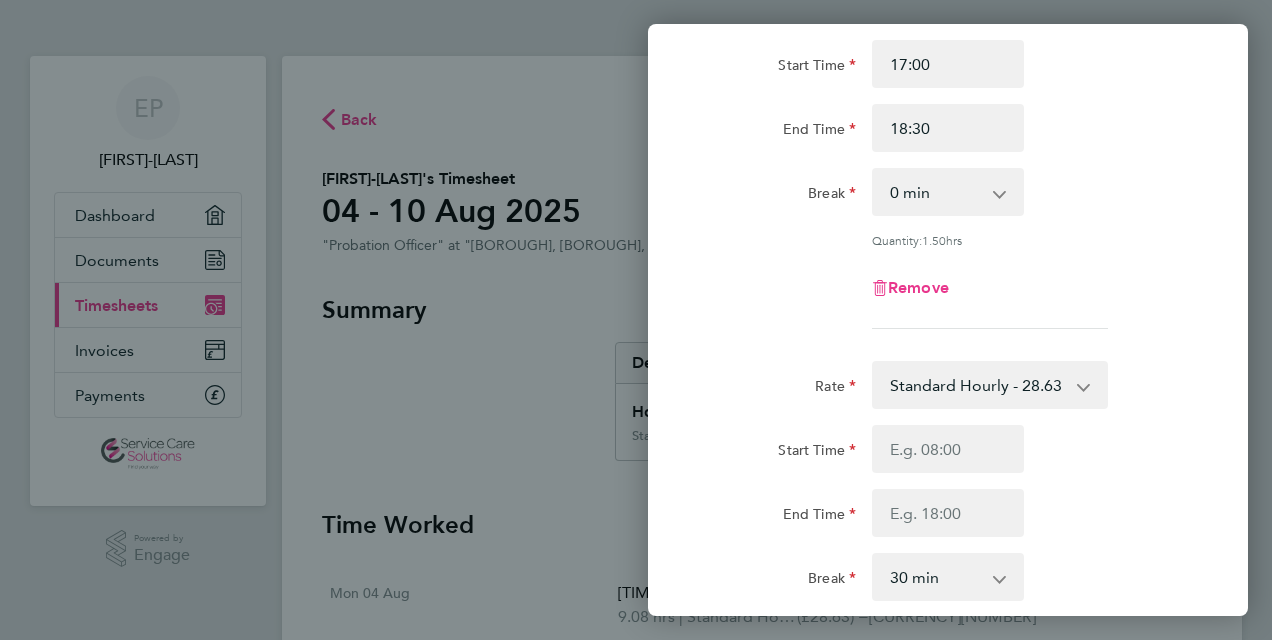 scroll, scrollTop: 632, scrollLeft: 0, axis: vertical 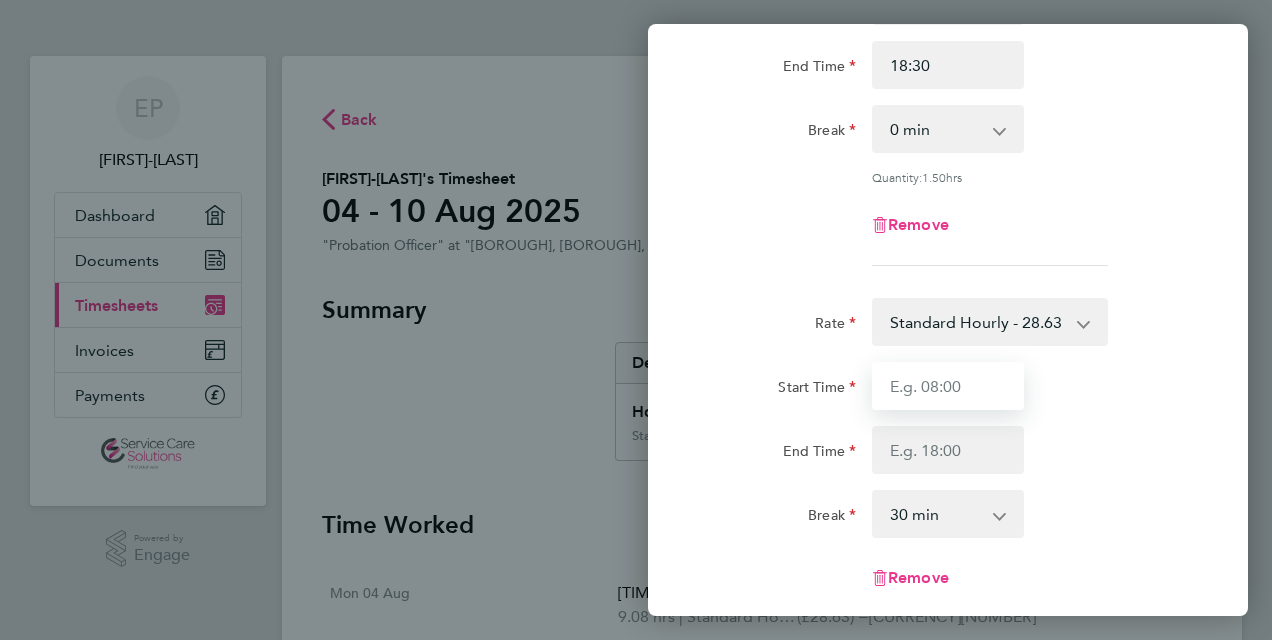 click on "Start Time" at bounding box center [948, 386] 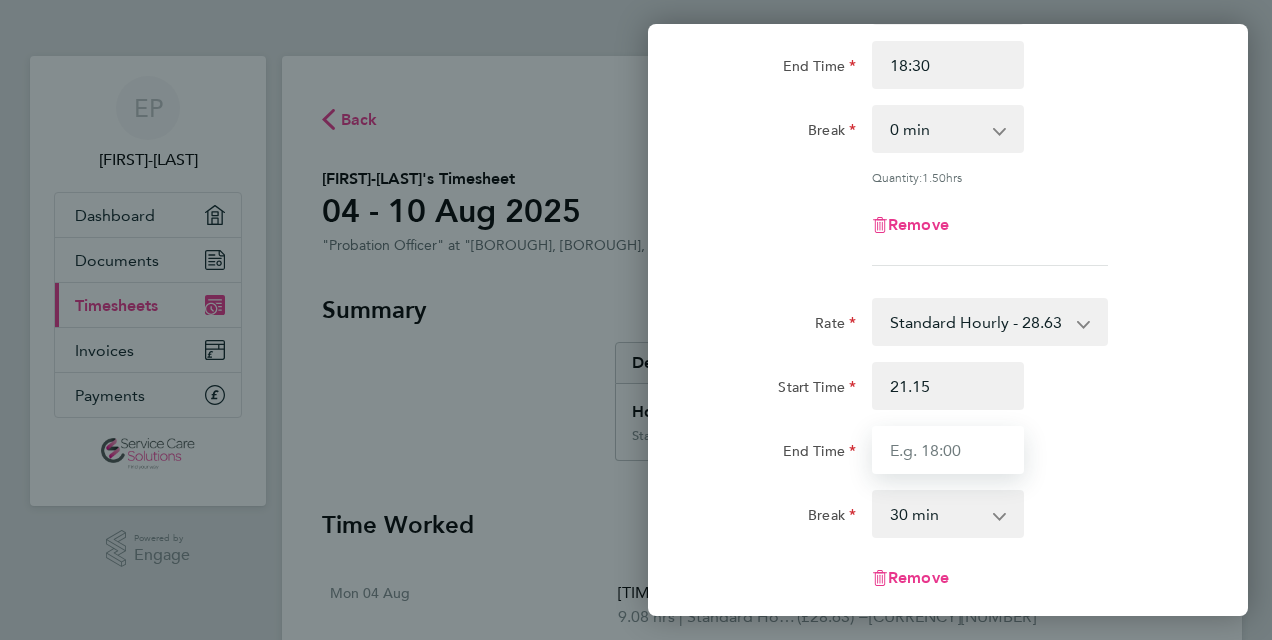 type on "[TIME]" 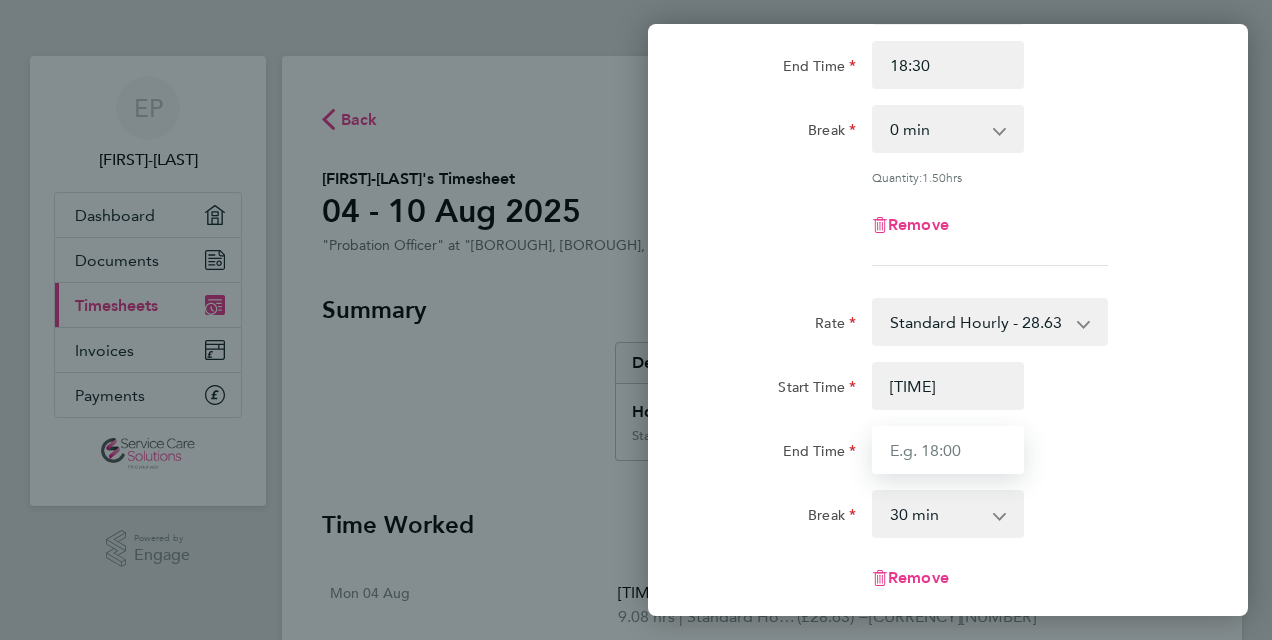 click on "End Time" at bounding box center [948, 450] 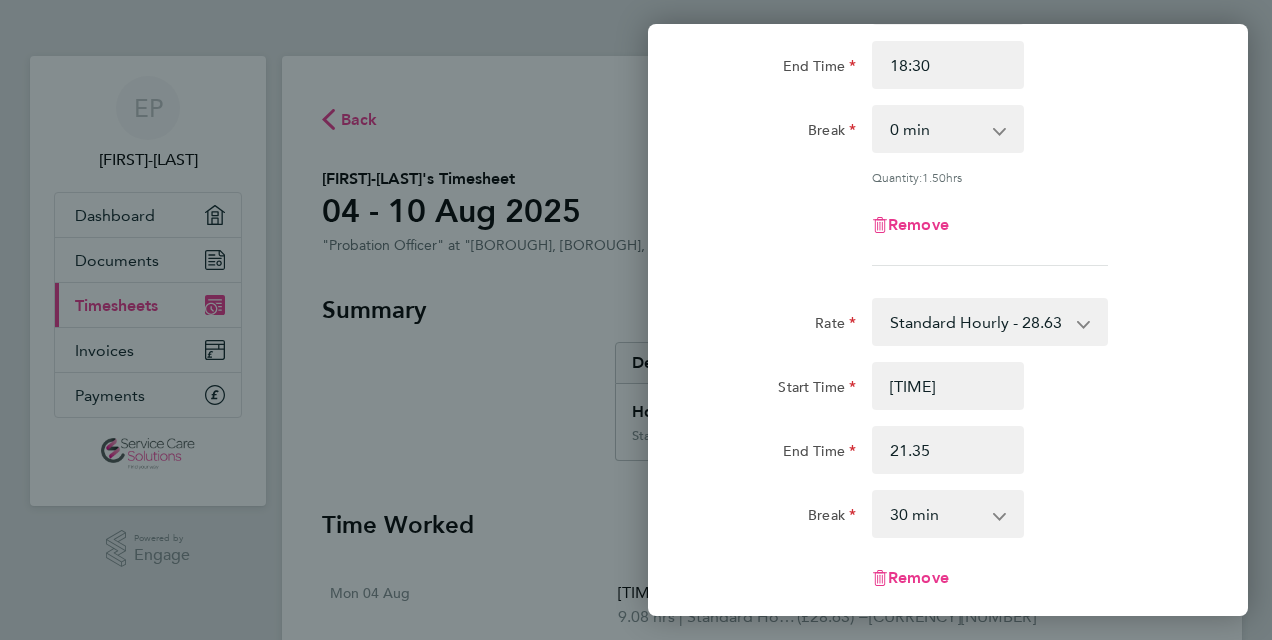 type on "[TIME]" 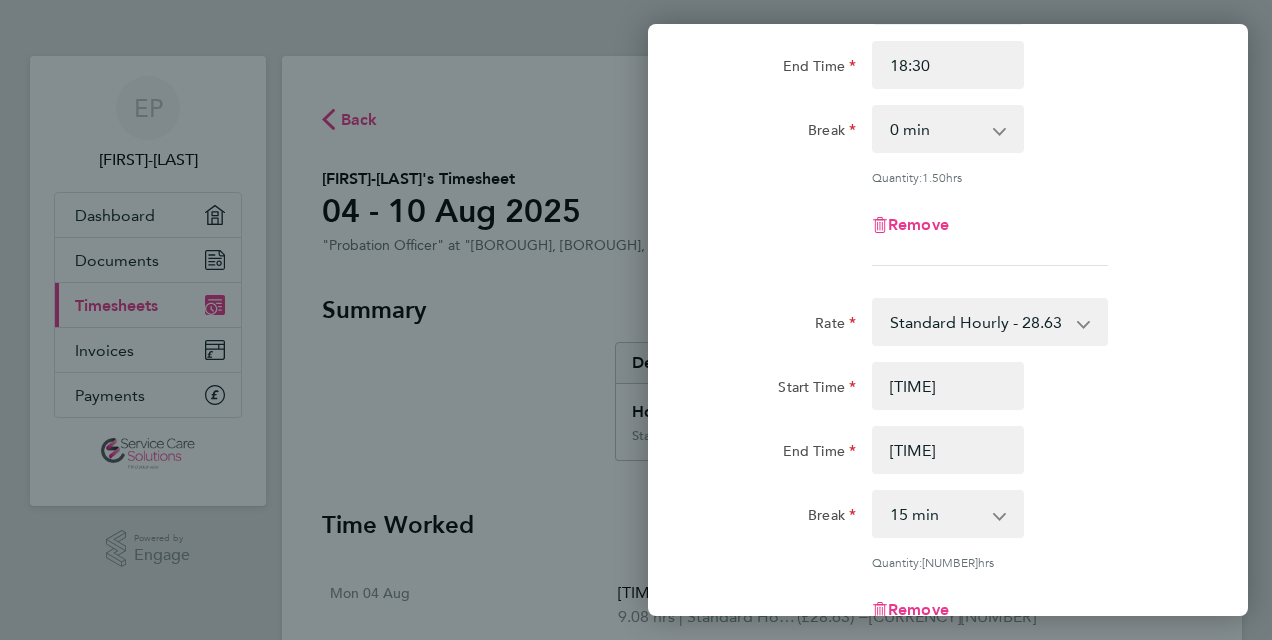 click 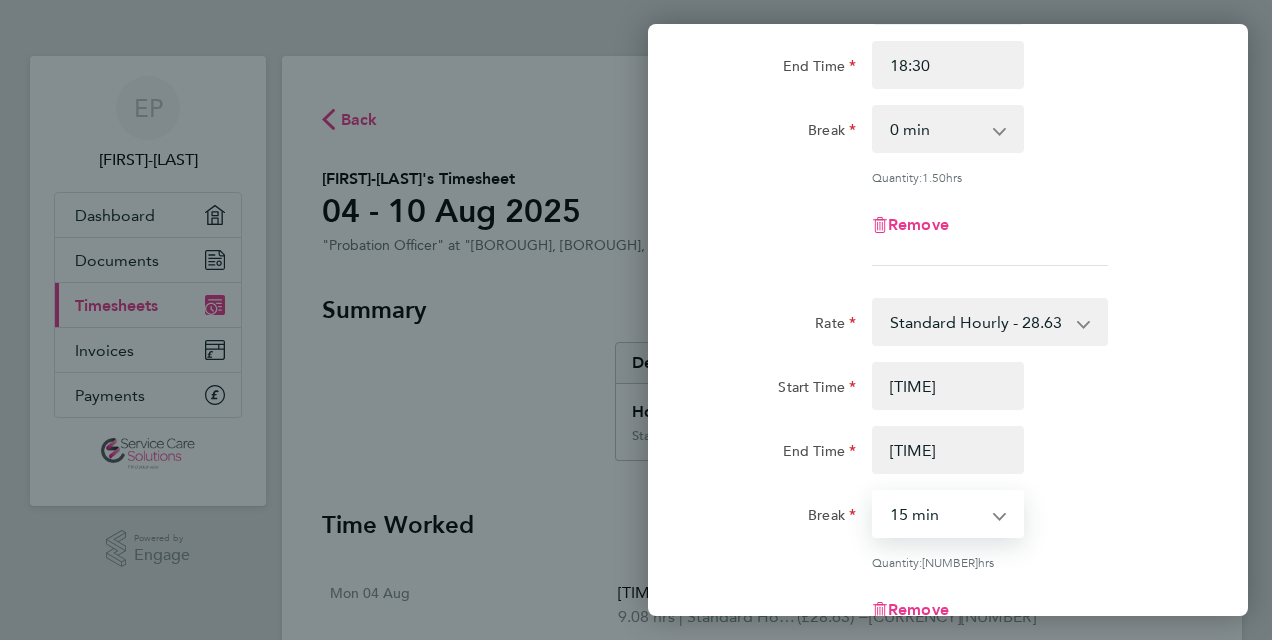 select on "0" 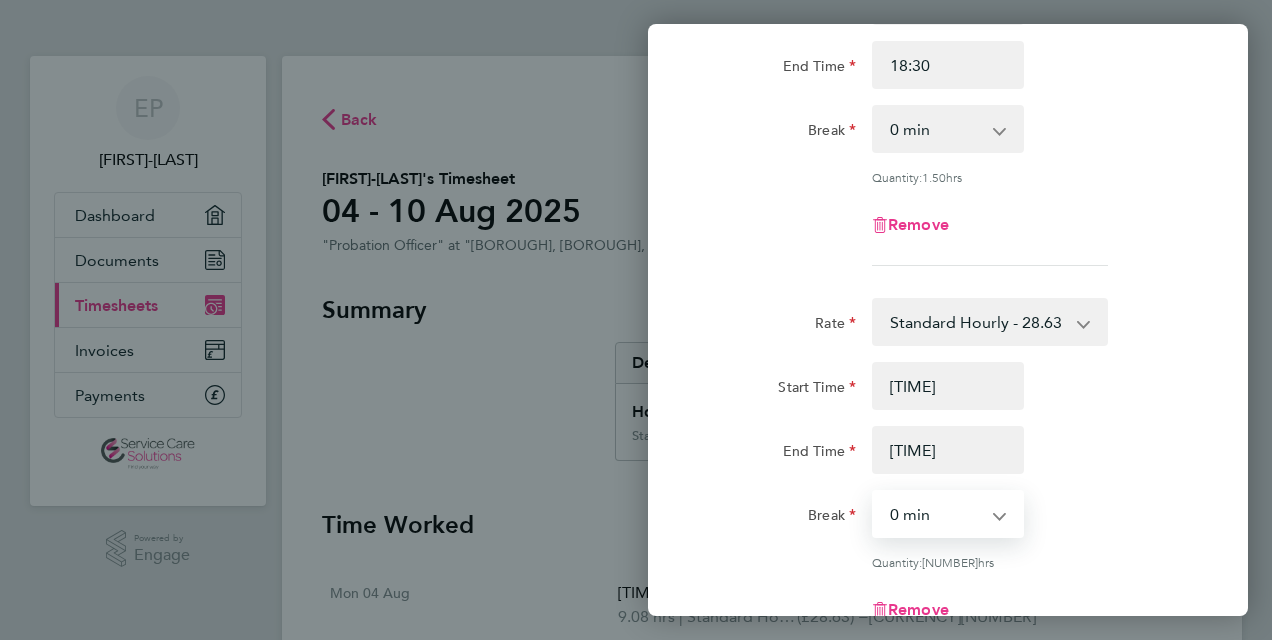 click on "0 min   15 min" at bounding box center (936, 514) 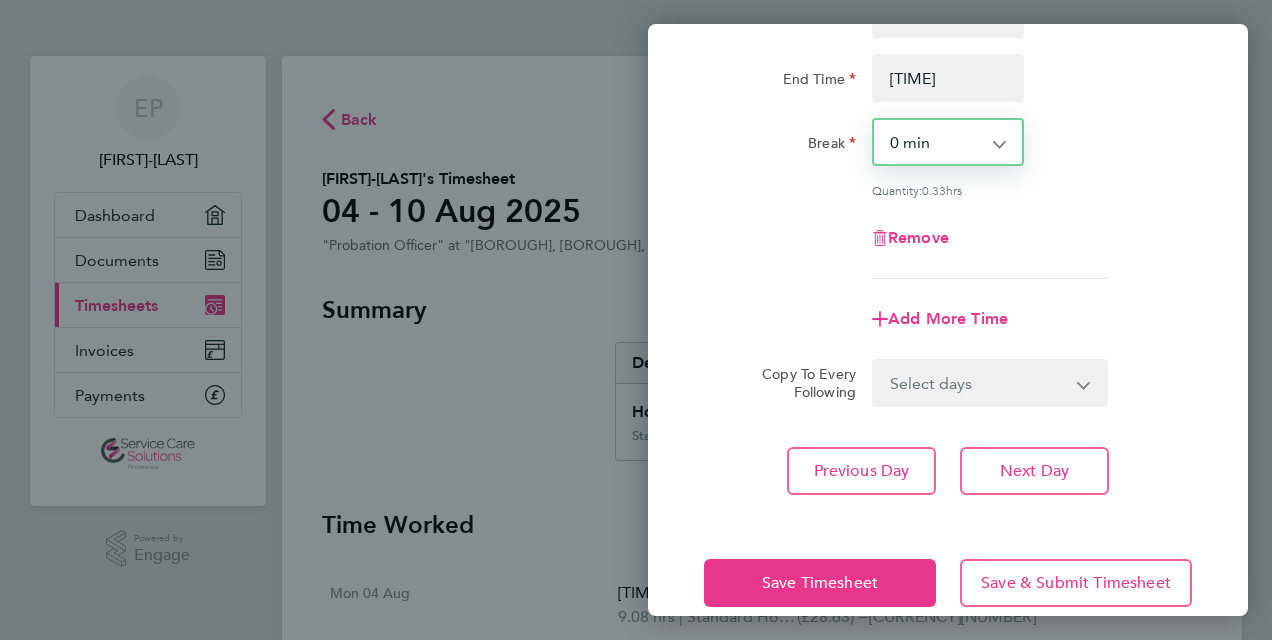 scroll, scrollTop: 1030, scrollLeft: 0, axis: vertical 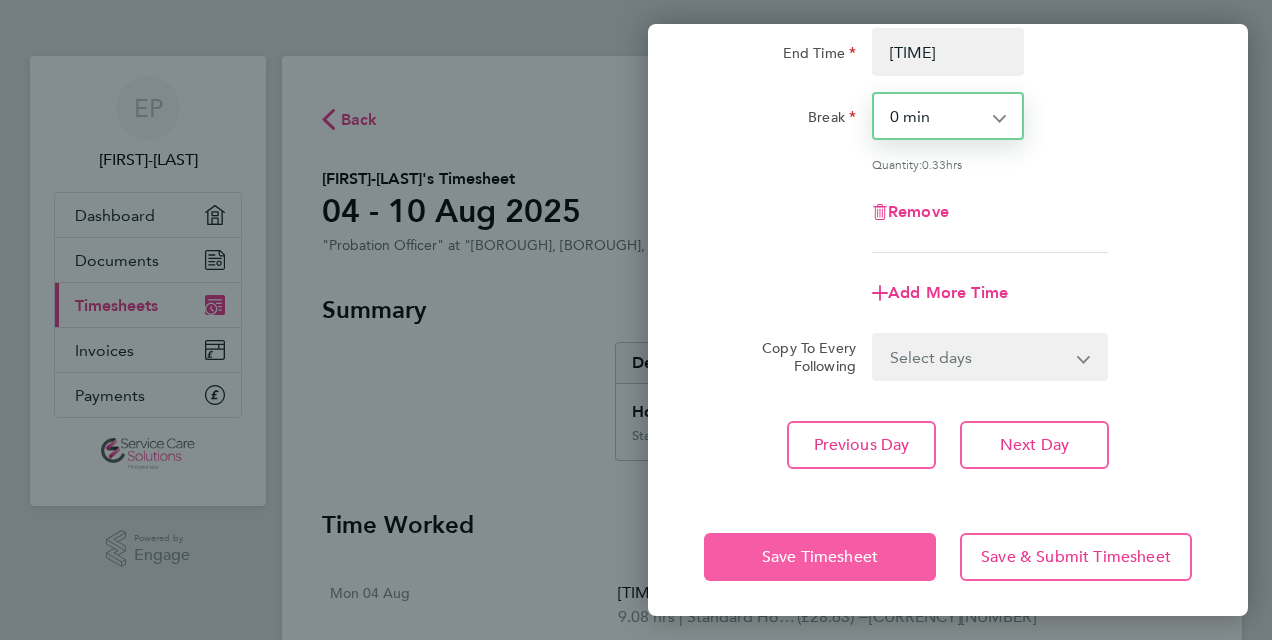 click on "Save Timesheet" 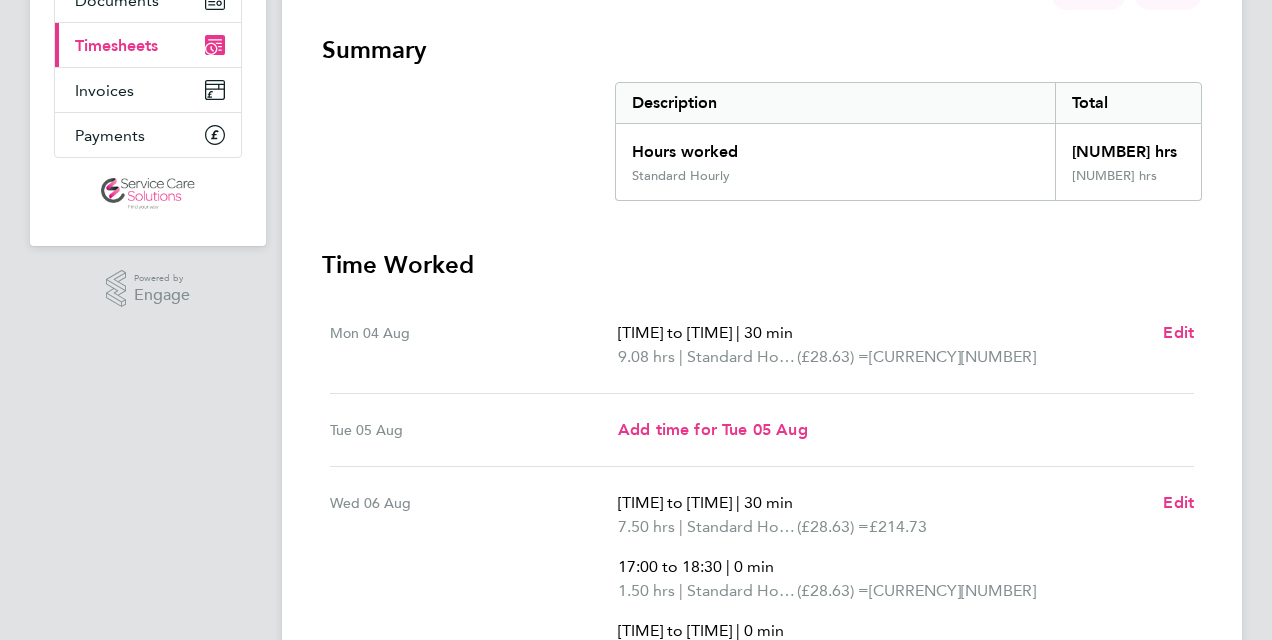 scroll, scrollTop: 0, scrollLeft: 0, axis: both 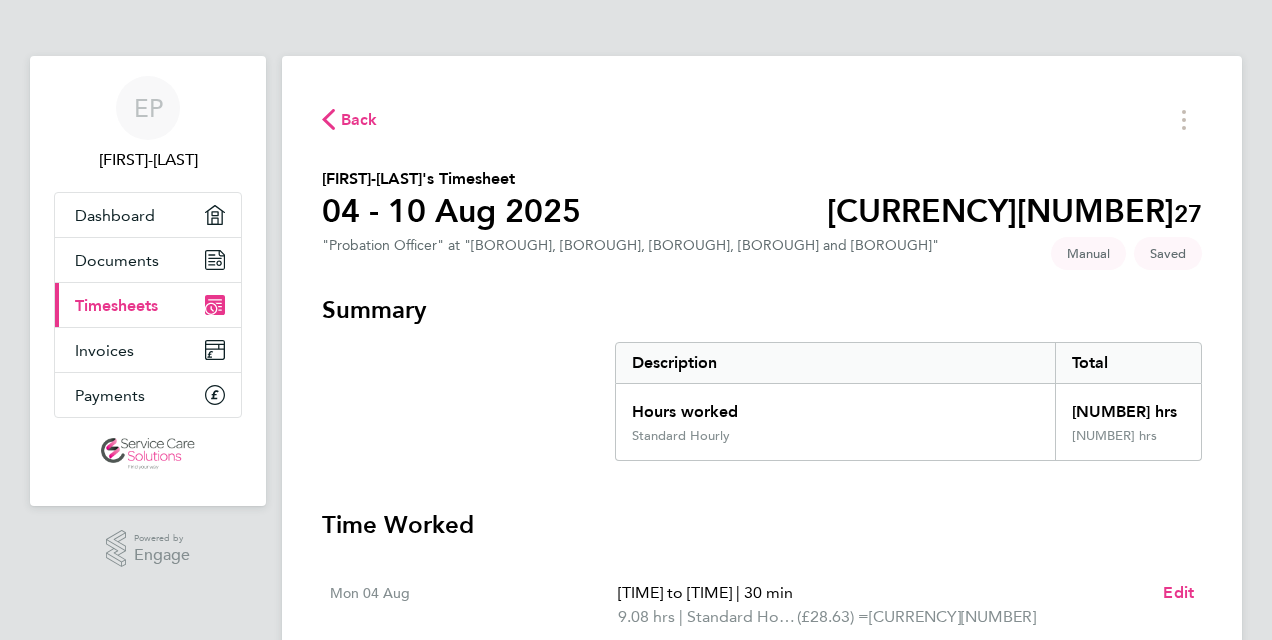 click on "Back" 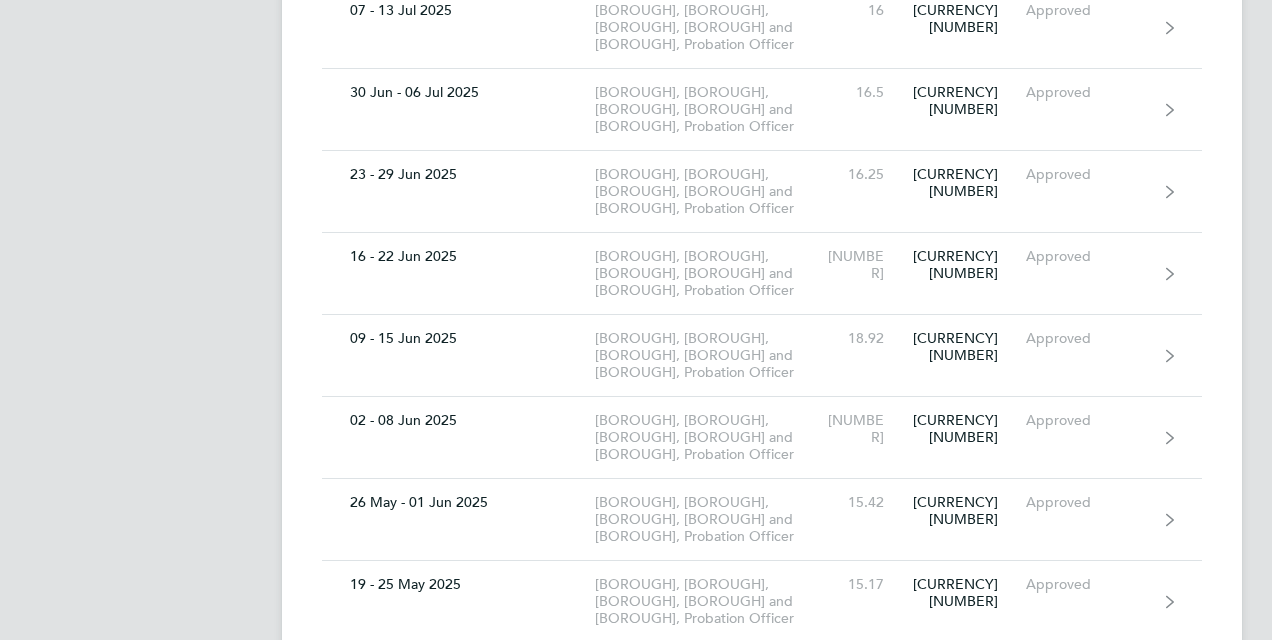 scroll, scrollTop: 906, scrollLeft: 0, axis: vertical 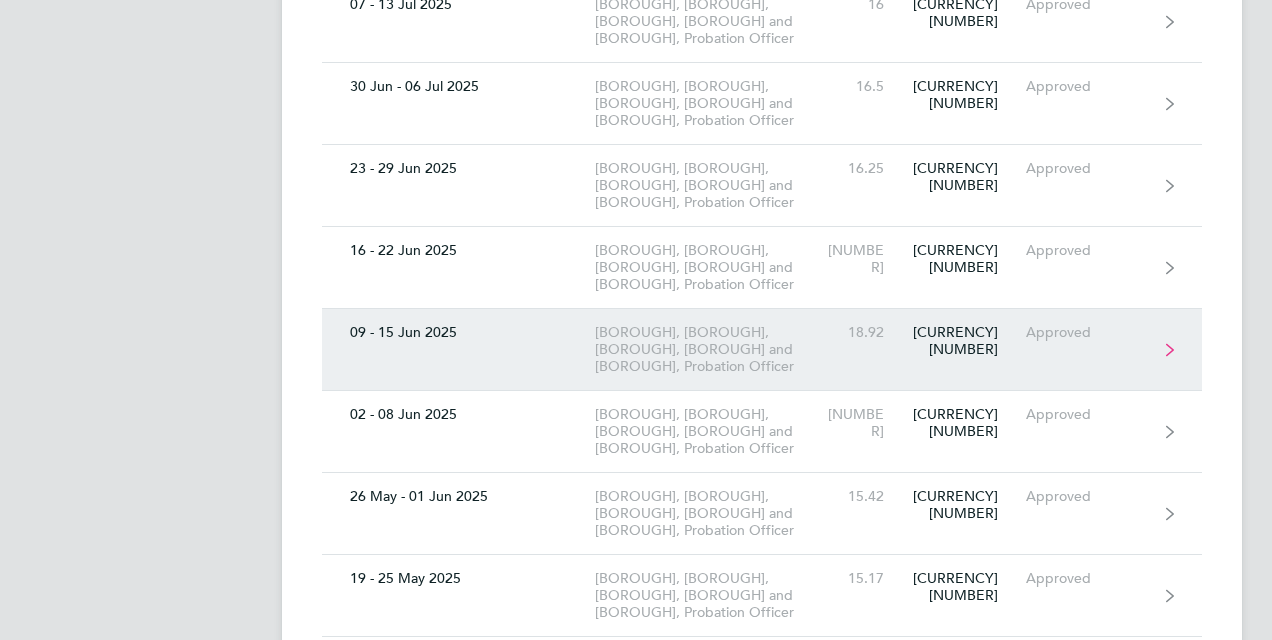click on "[CURRENCY][NUMBER]" 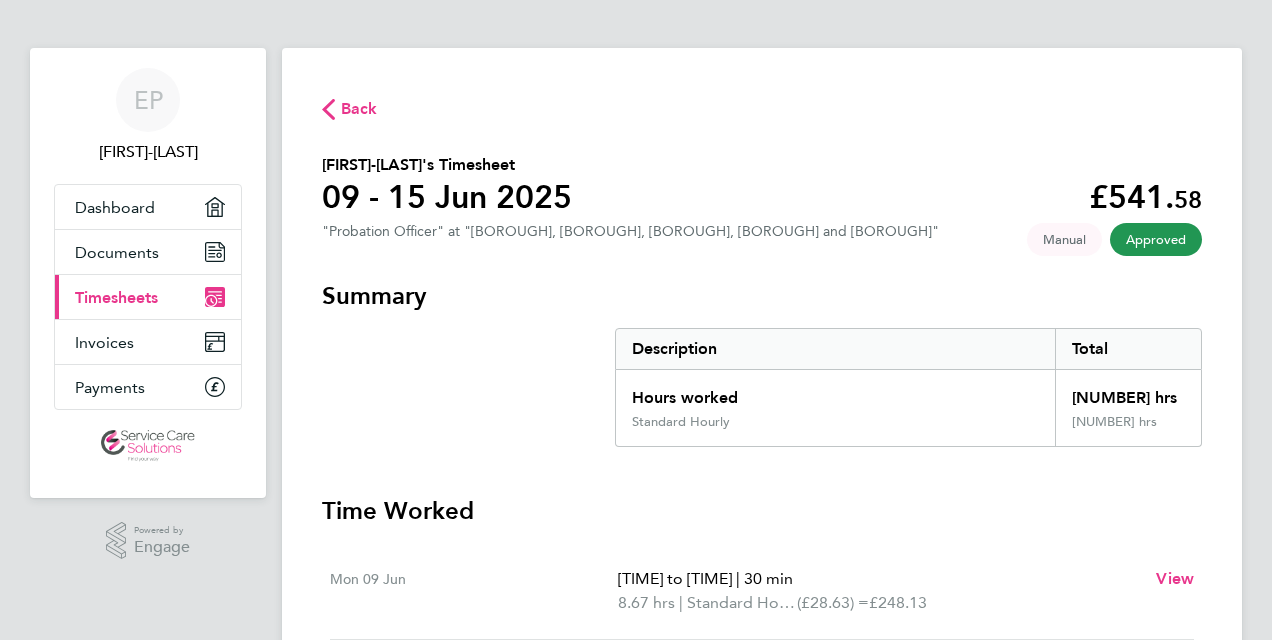 scroll, scrollTop: 0, scrollLeft: 0, axis: both 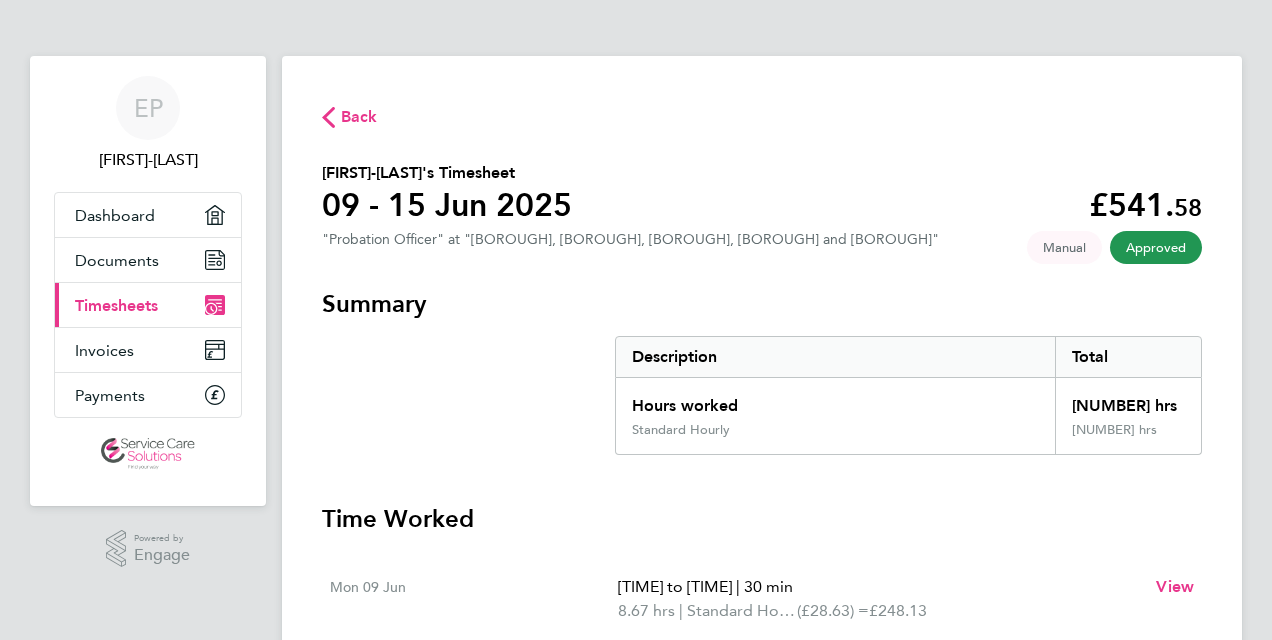 click on "Back" 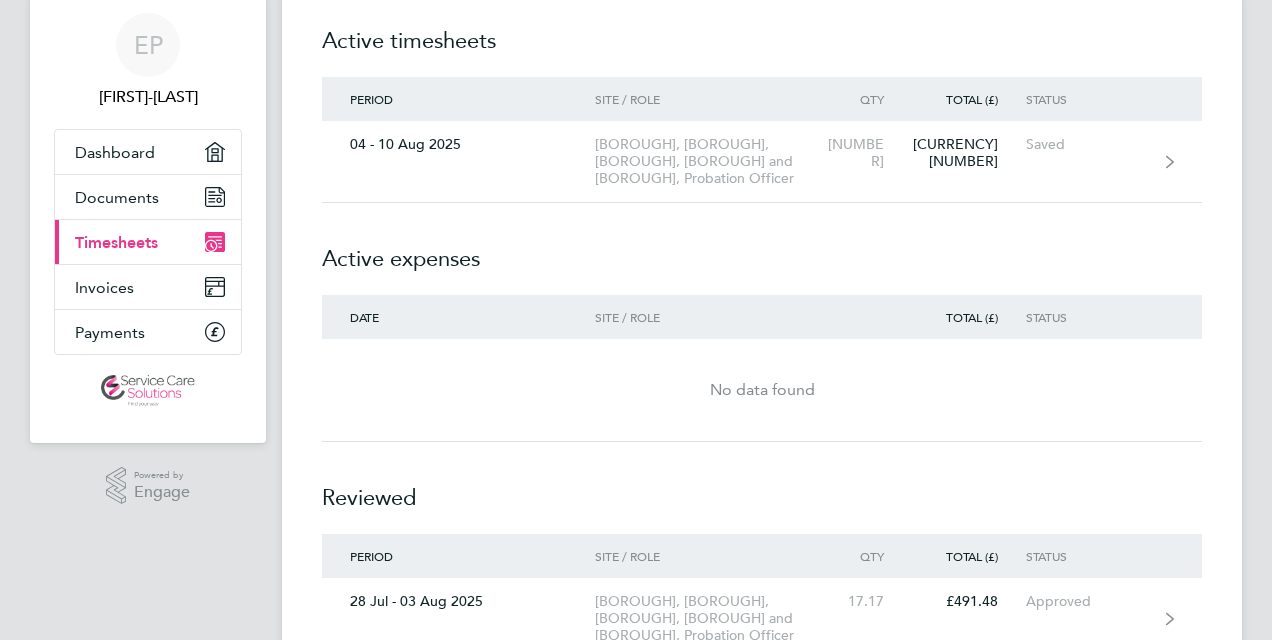 scroll, scrollTop: 117, scrollLeft: 0, axis: vertical 